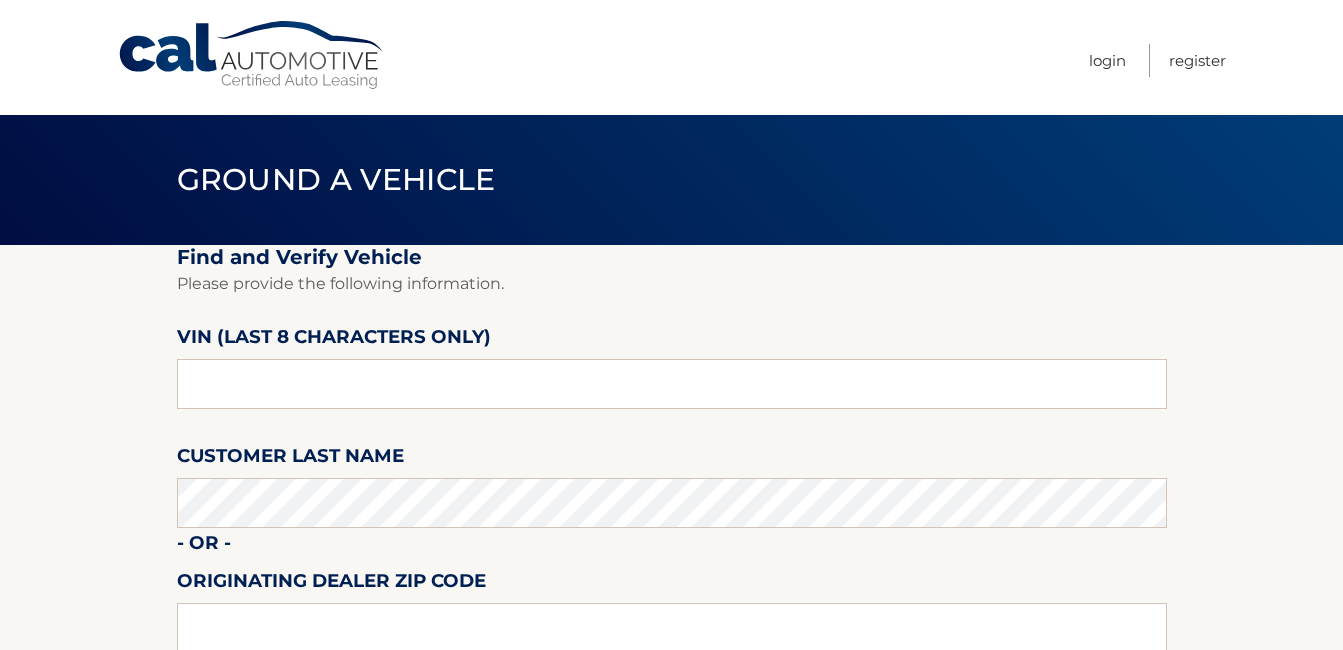 scroll, scrollTop: 0, scrollLeft: 0, axis: both 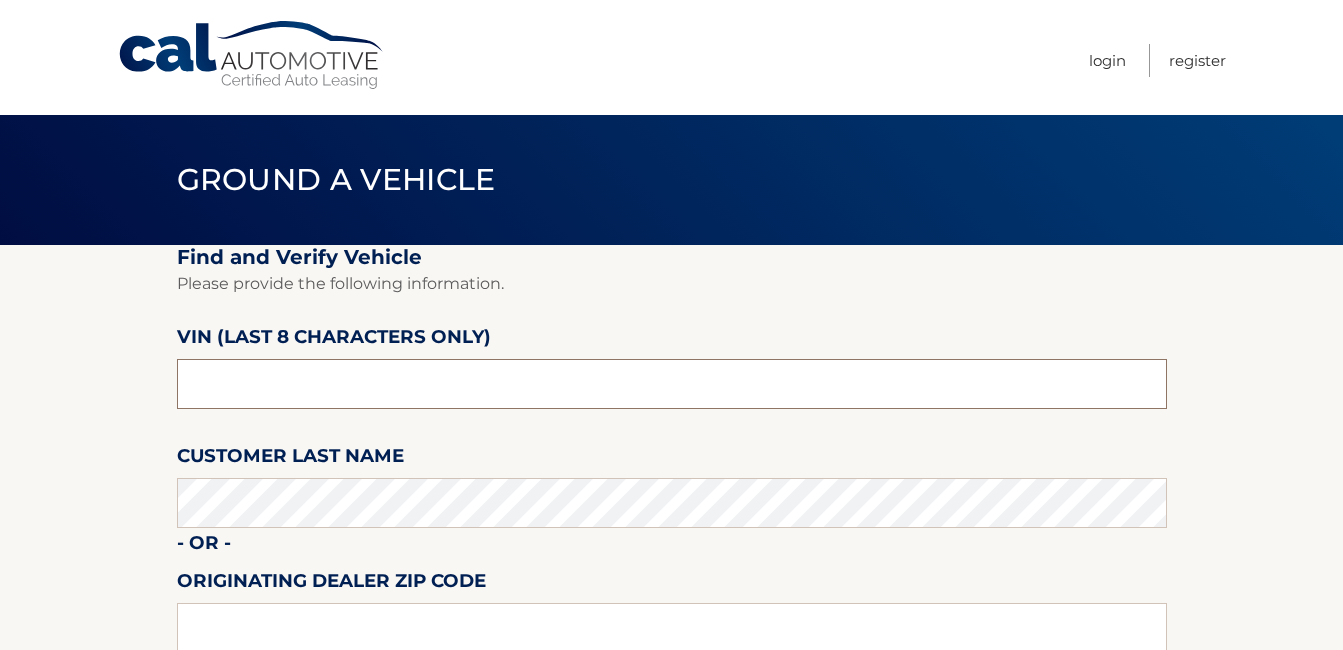 click at bounding box center (672, 384) 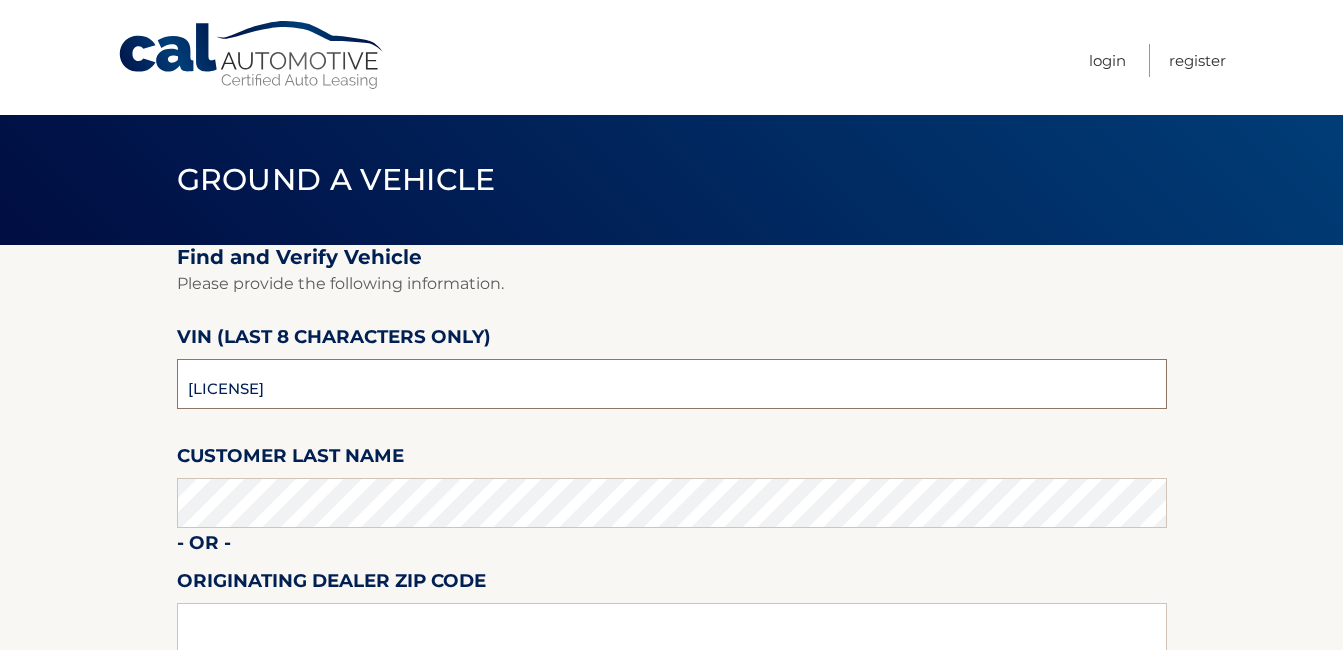 type on "[LICENSE]" 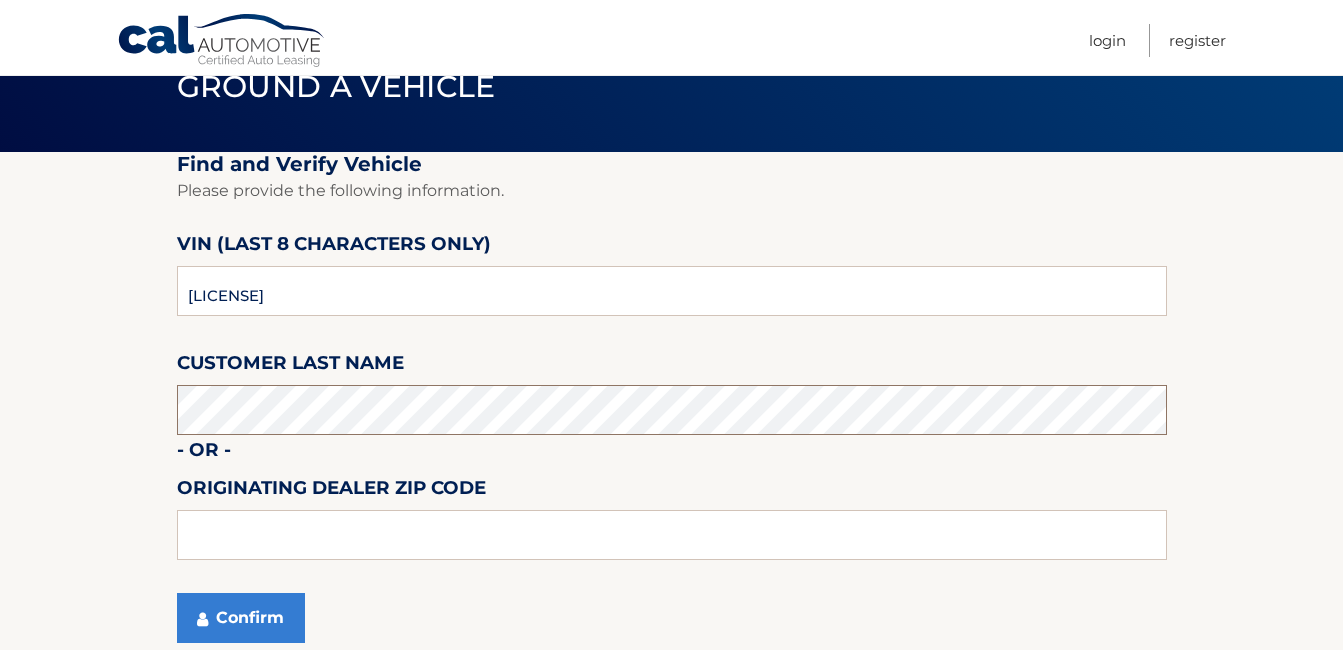 scroll, scrollTop: 100, scrollLeft: 0, axis: vertical 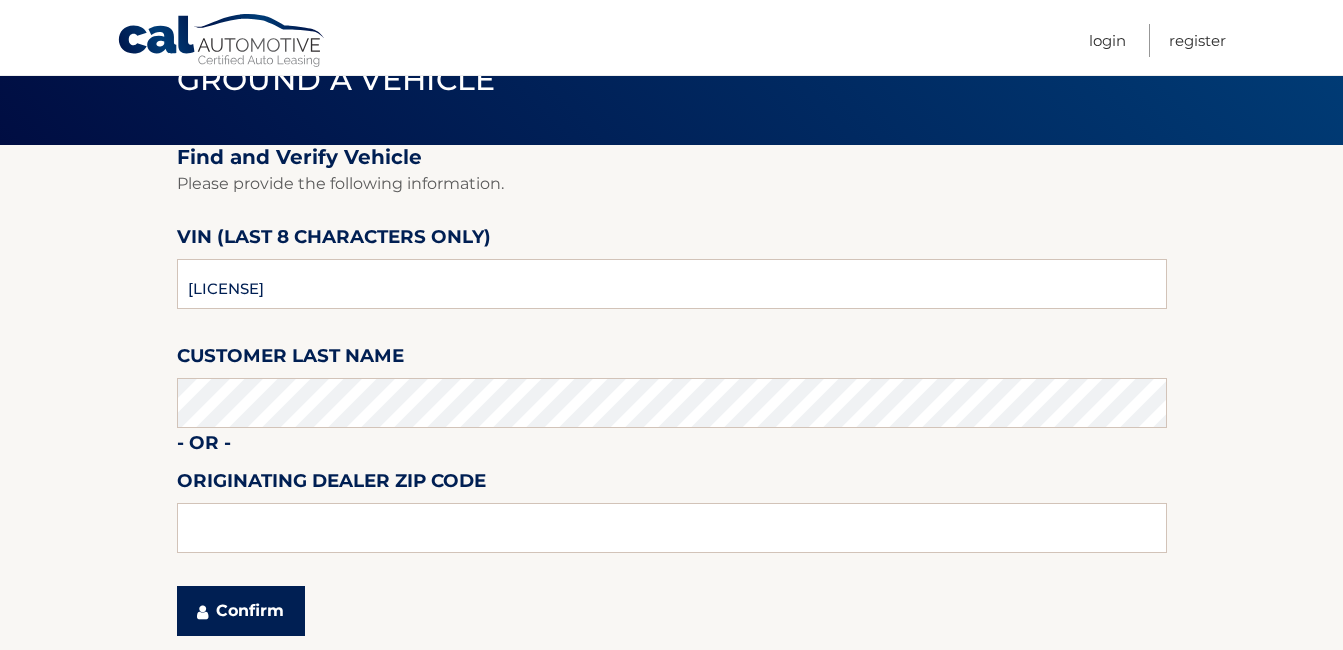 click on "Confirm" at bounding box center (241, 611) 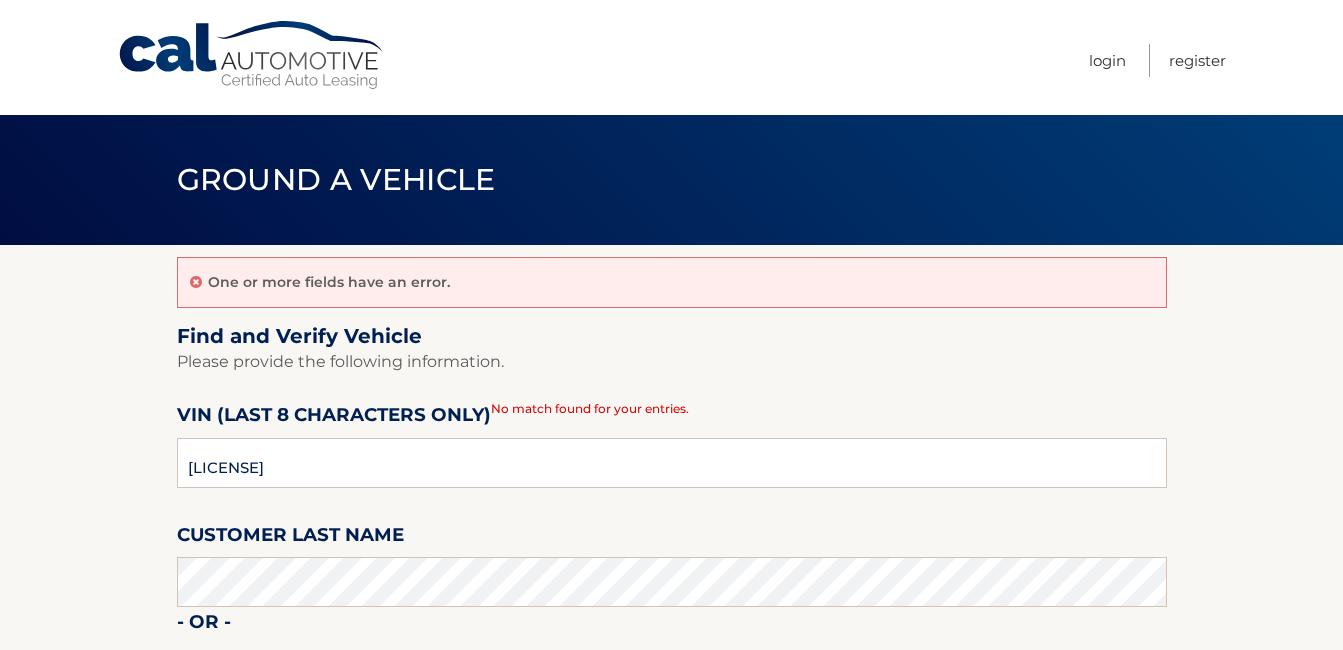 scroll, scrollTop: 0, scrollLeft: 0, axis: both 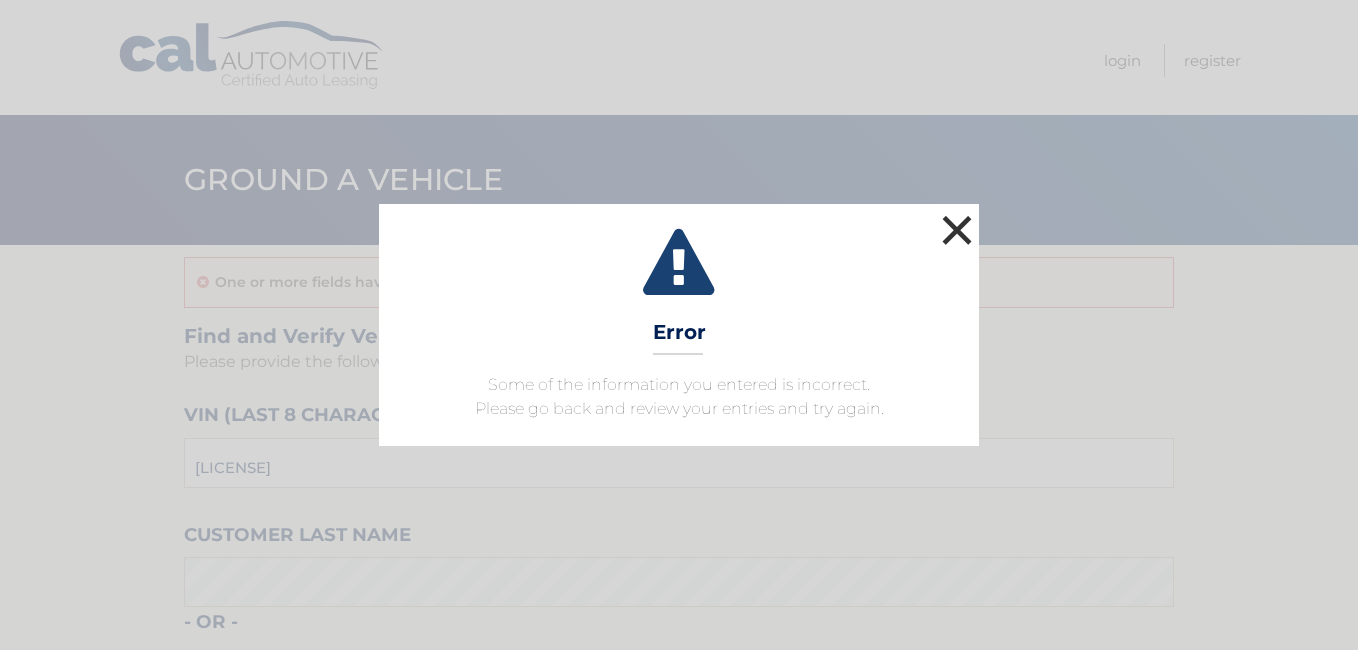 click on "×" at bounding box center [957, 230] 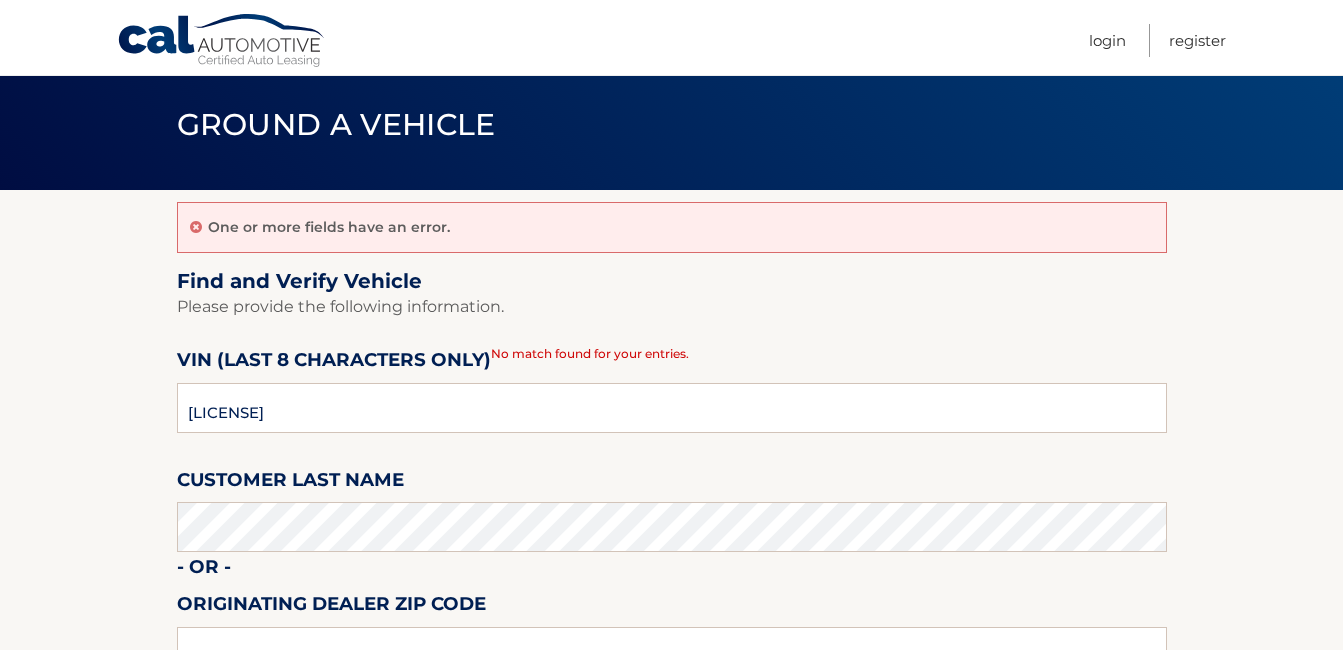scroll, scrollTop: 100, scrollLeft: 0, axis: vertical 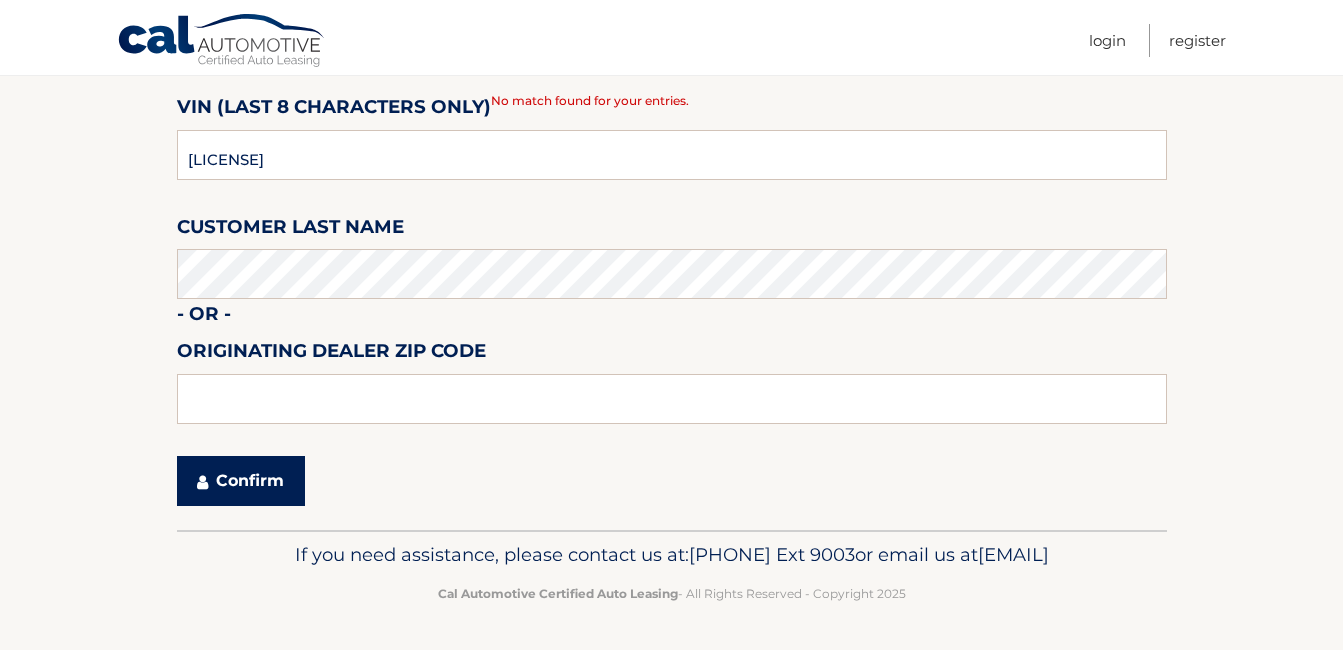 click on "Confirm" at bounding box center (241, 481) 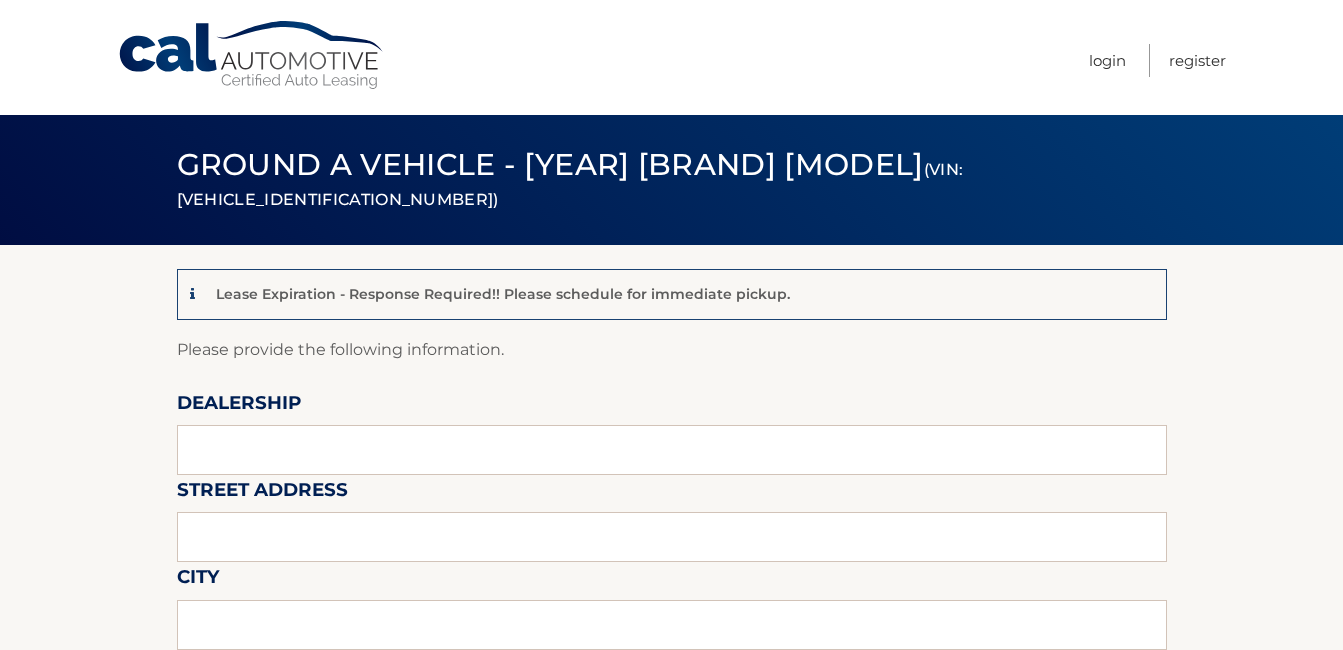 scroll, scrollTop: 0, scrollLeft: 0, axis: both 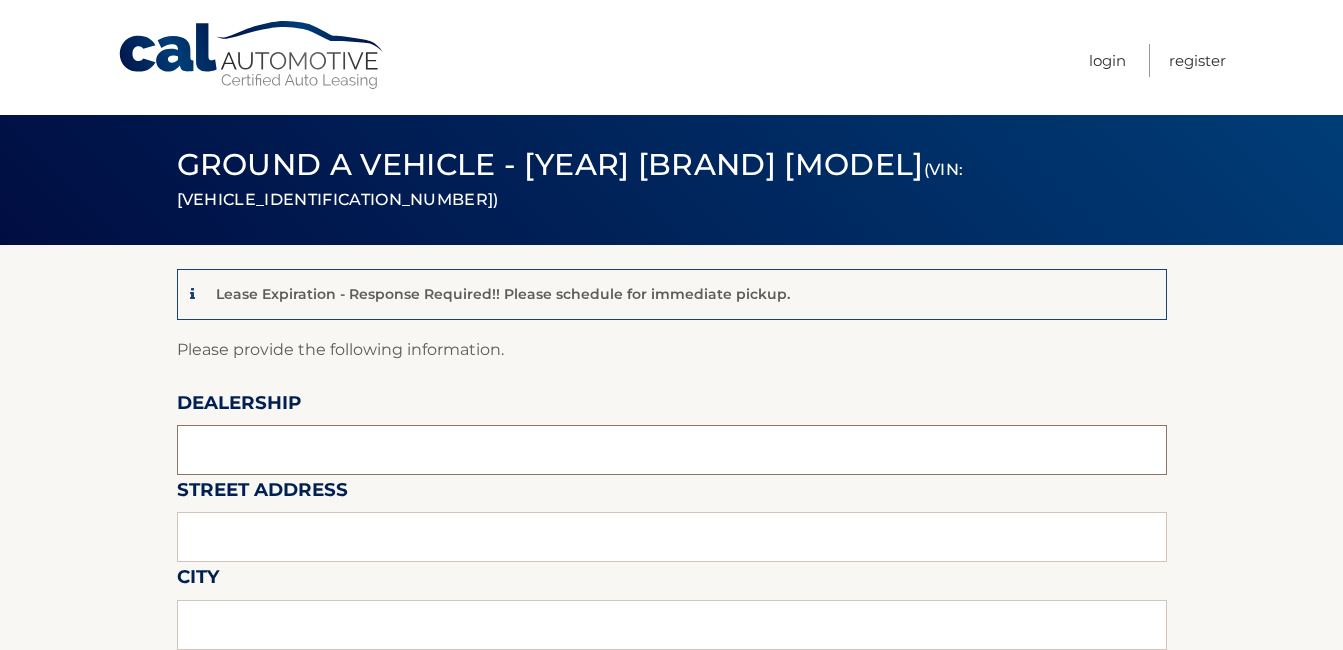 click at bounding box center [672, 450] 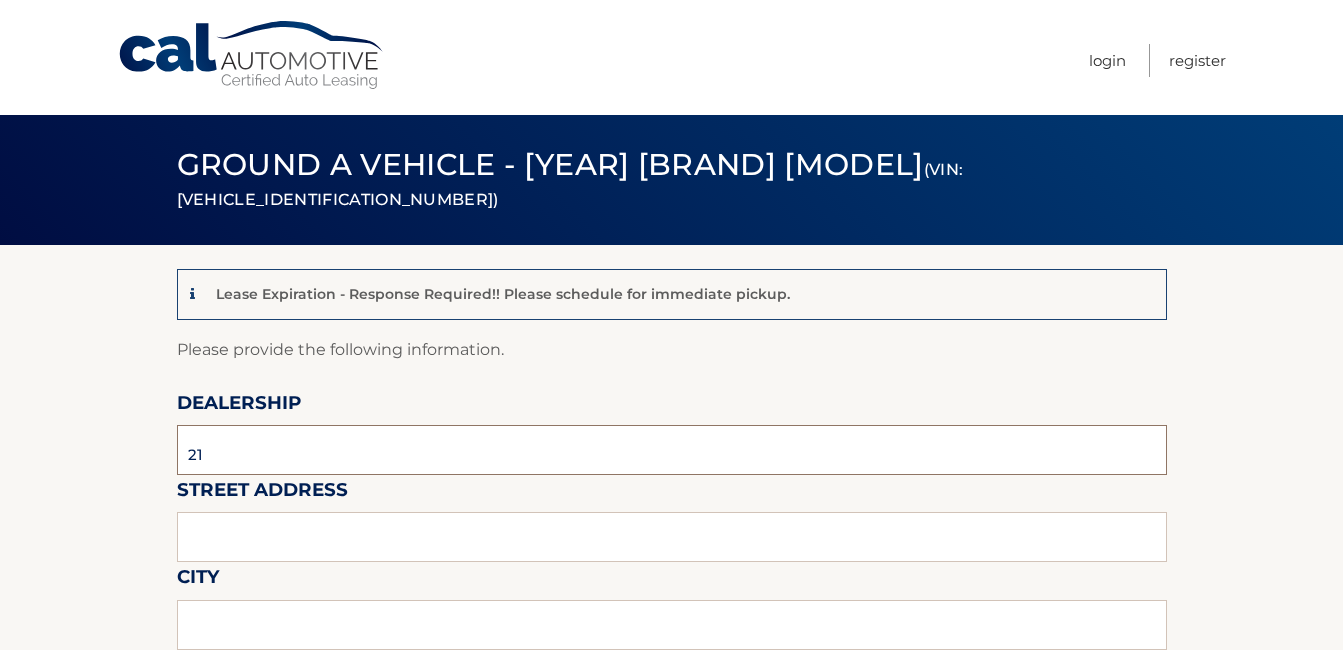 type on "2" 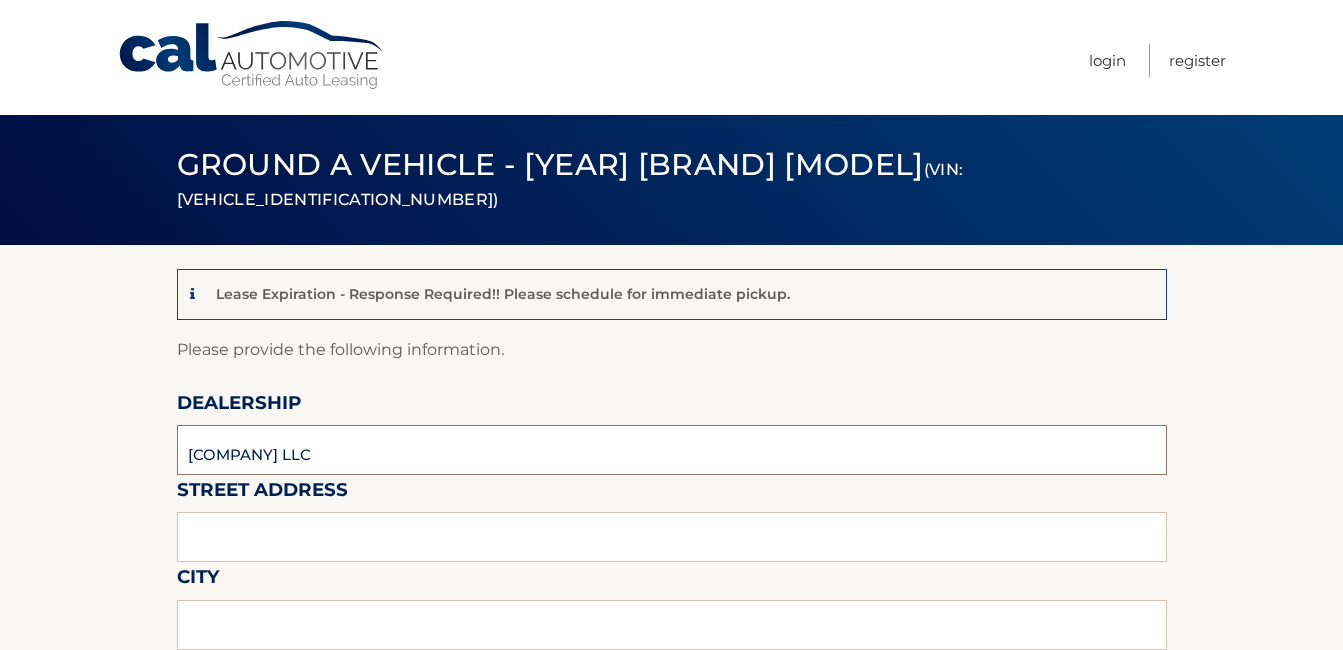 click on "[COMPANY] LLC" at bounding box center [672, 450] 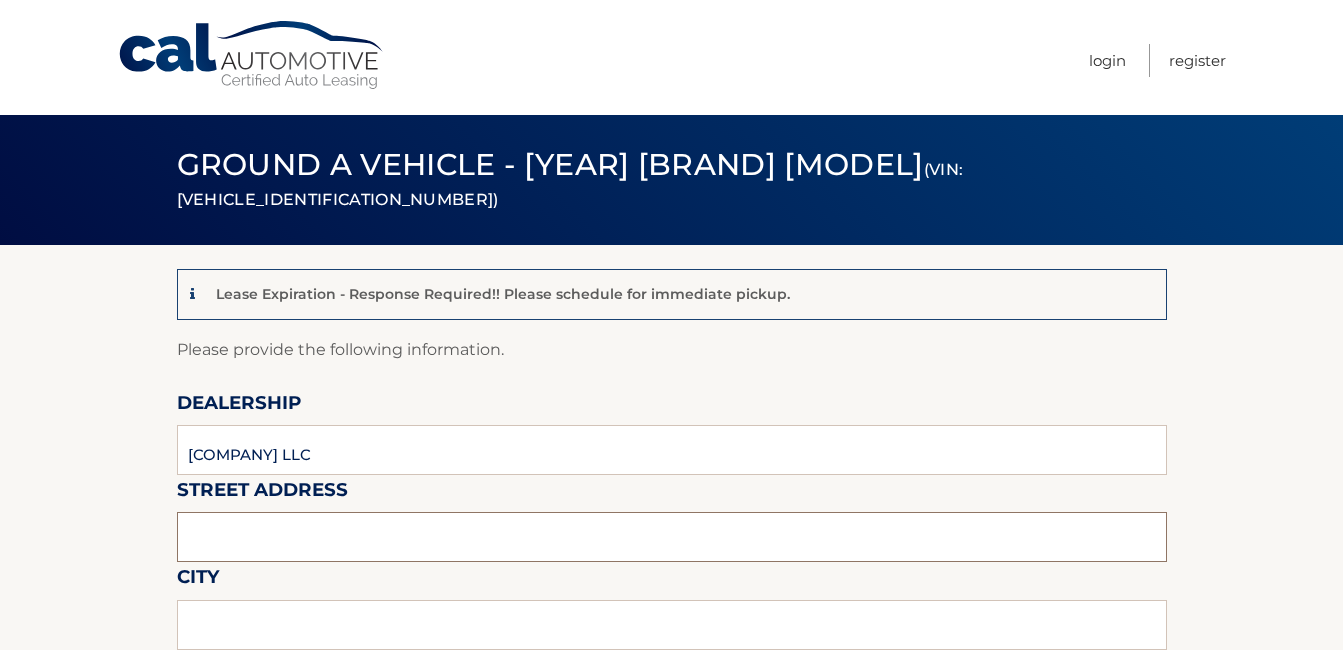 click at bounding box center (672, 537) 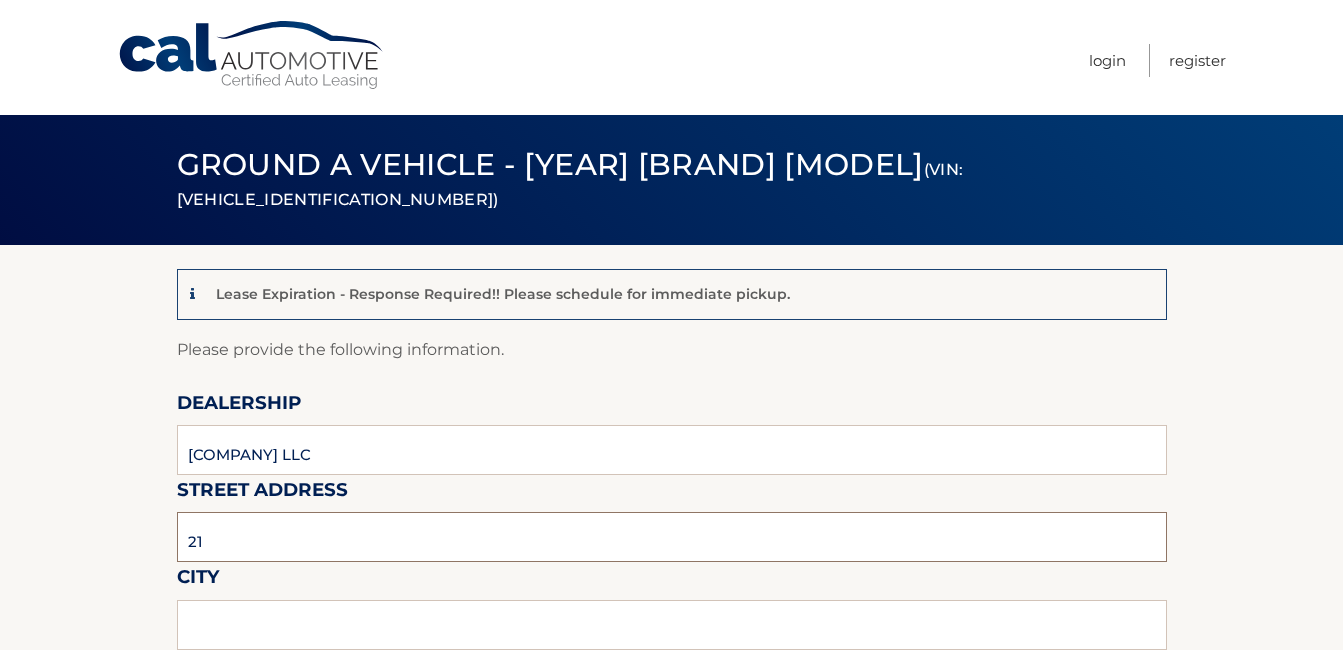 type on "21" 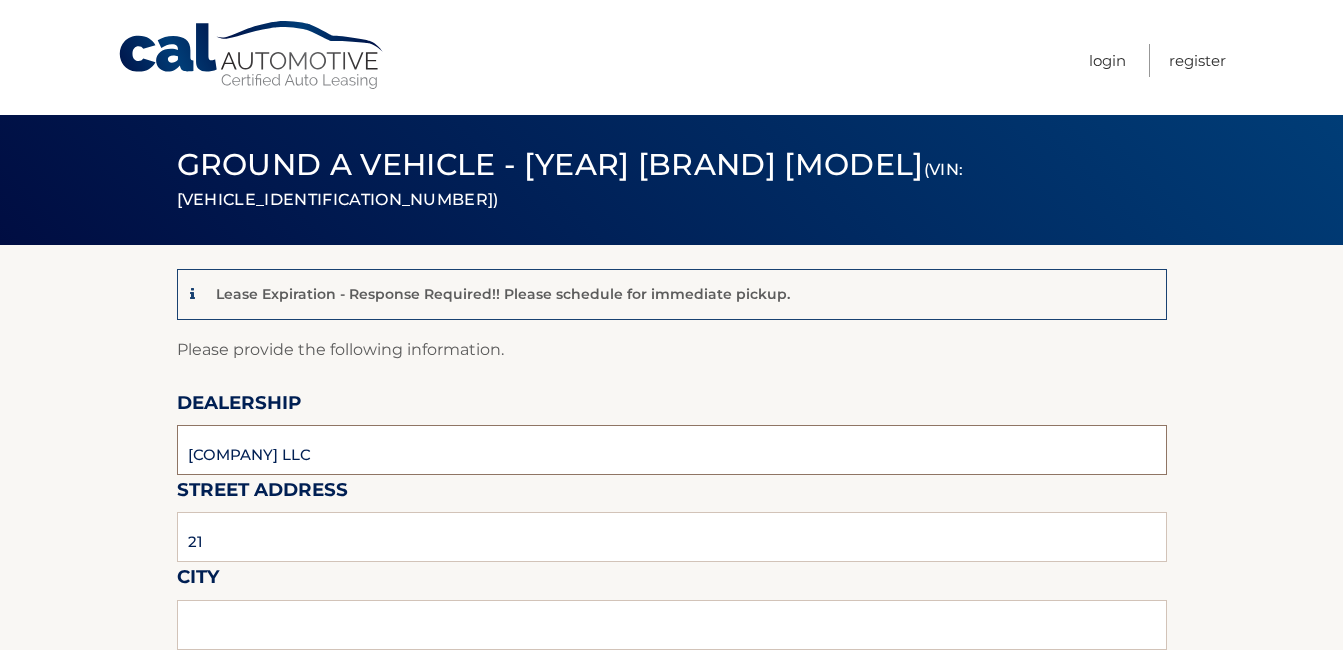click on "[COMPANY] LLC" at bounding box center (672, 450) 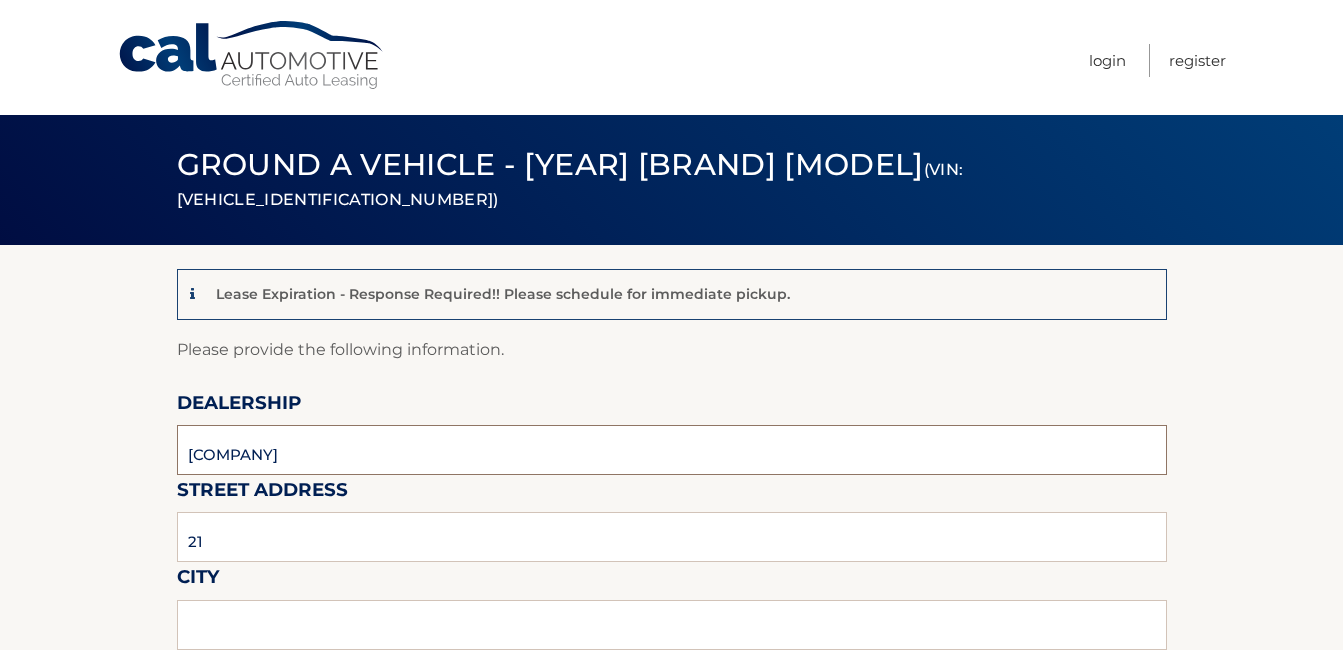 type on "[COMPANY]" 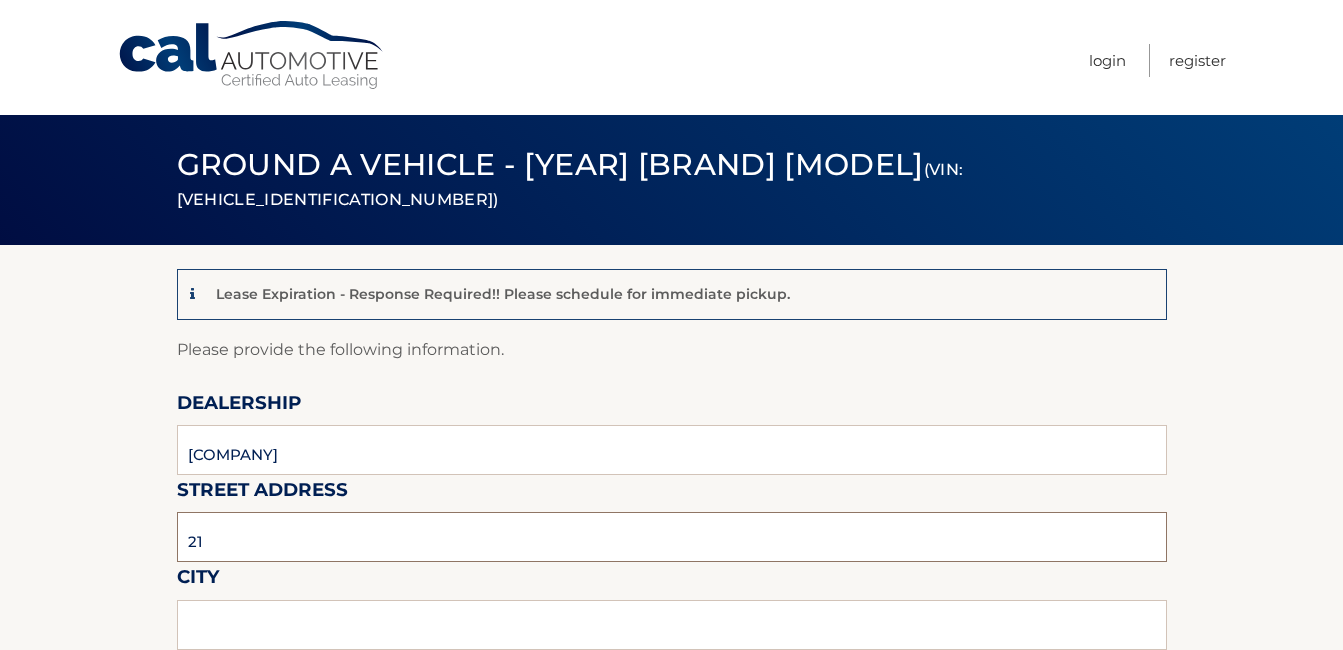 click on "21" at bounding box center [672, 537] 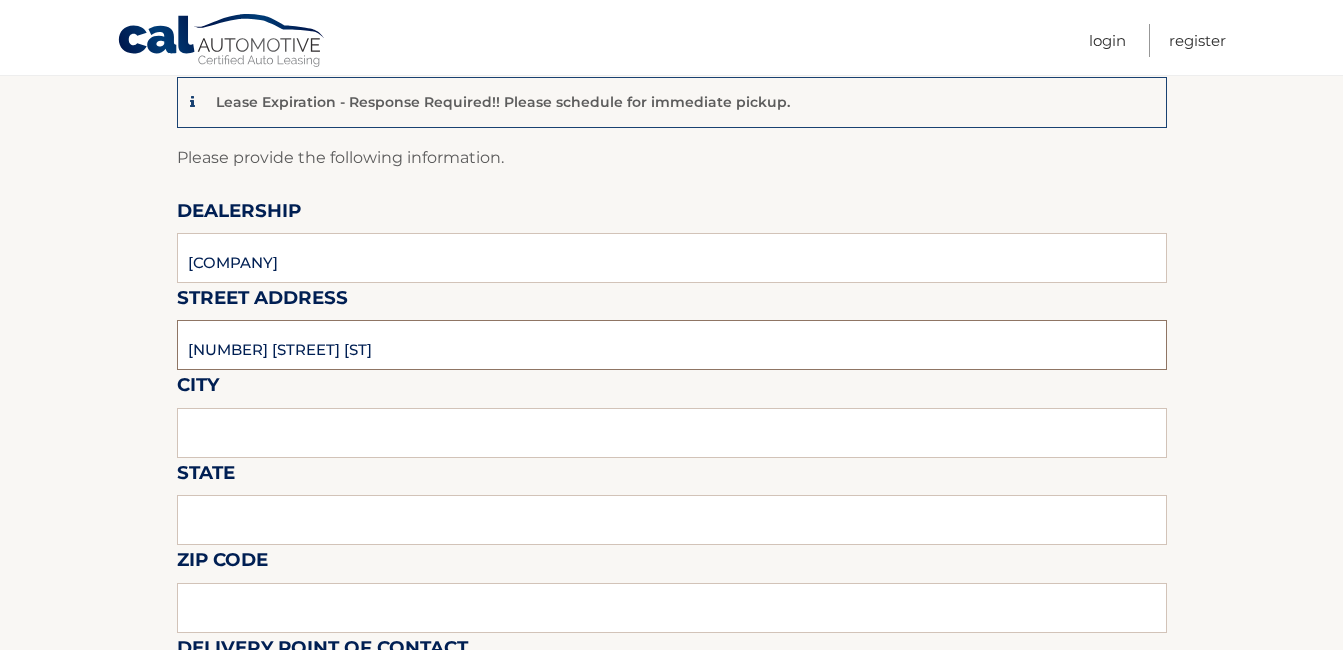 scroll, scrollTop: 200, scrollLeft: 0, axis: vertical 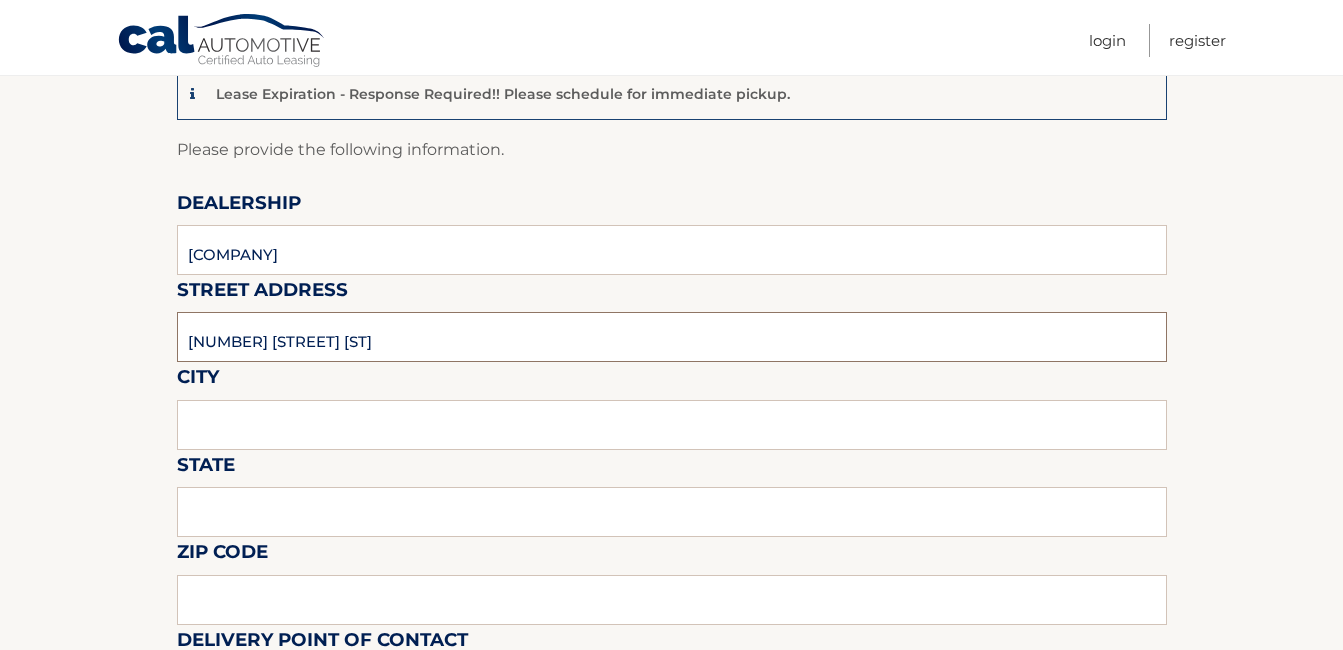 type on "[NUMBER] [STREET] [ST]" 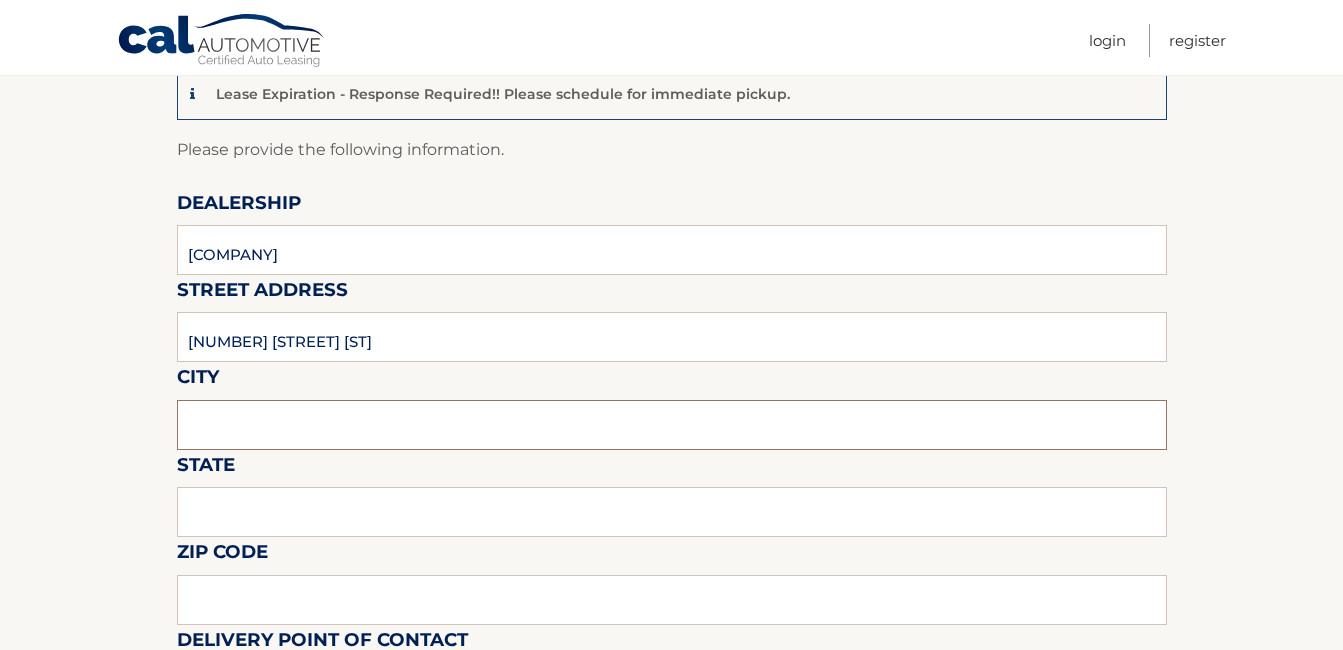 click at bounding box center [672, 425] 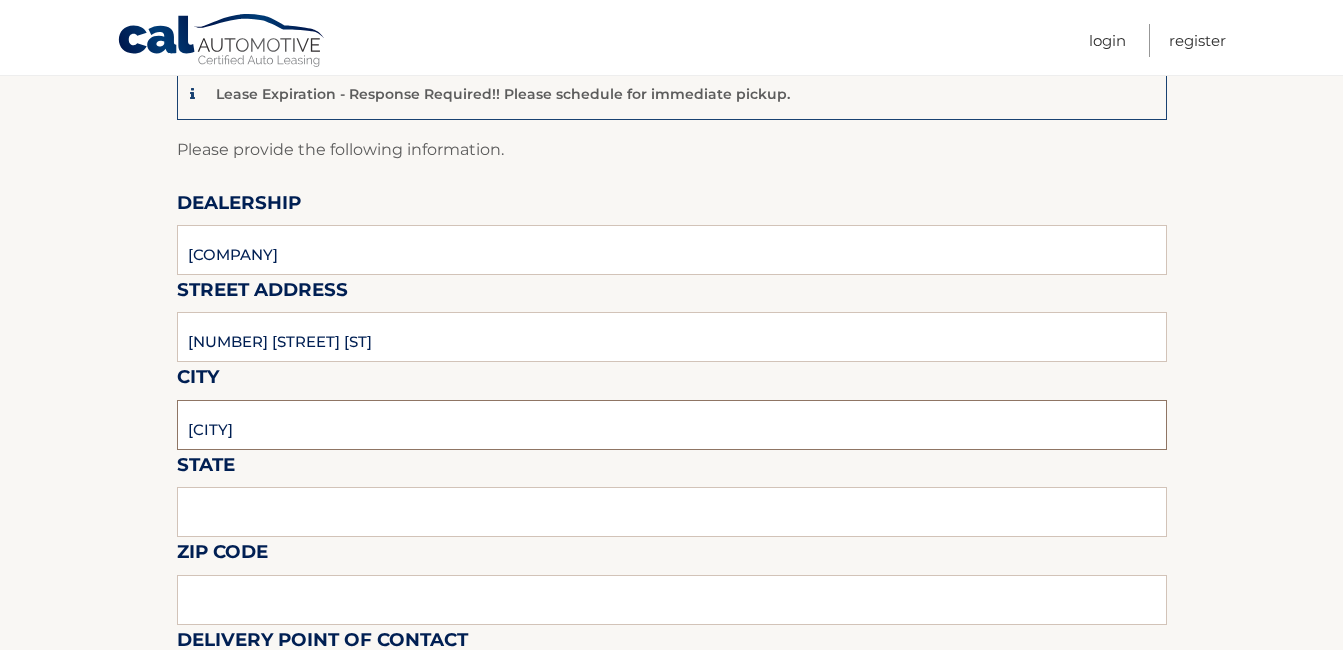 type on "[CITY]" 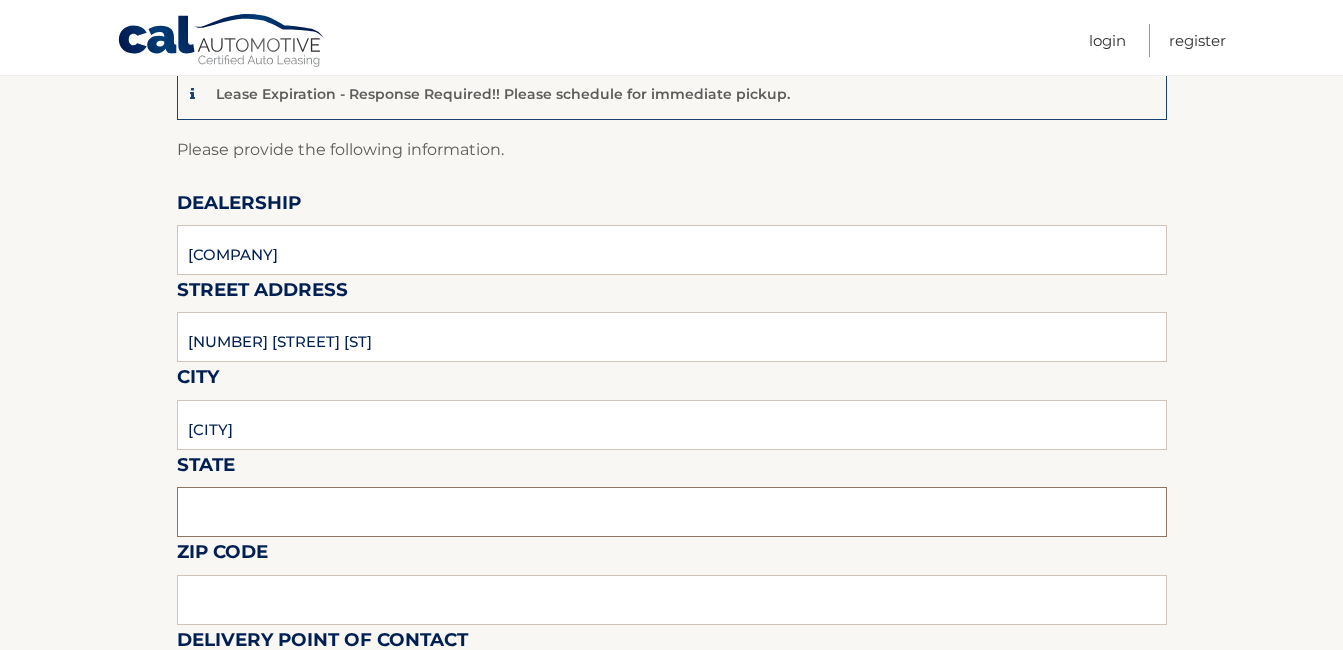 click at bounding box center [672, 512] 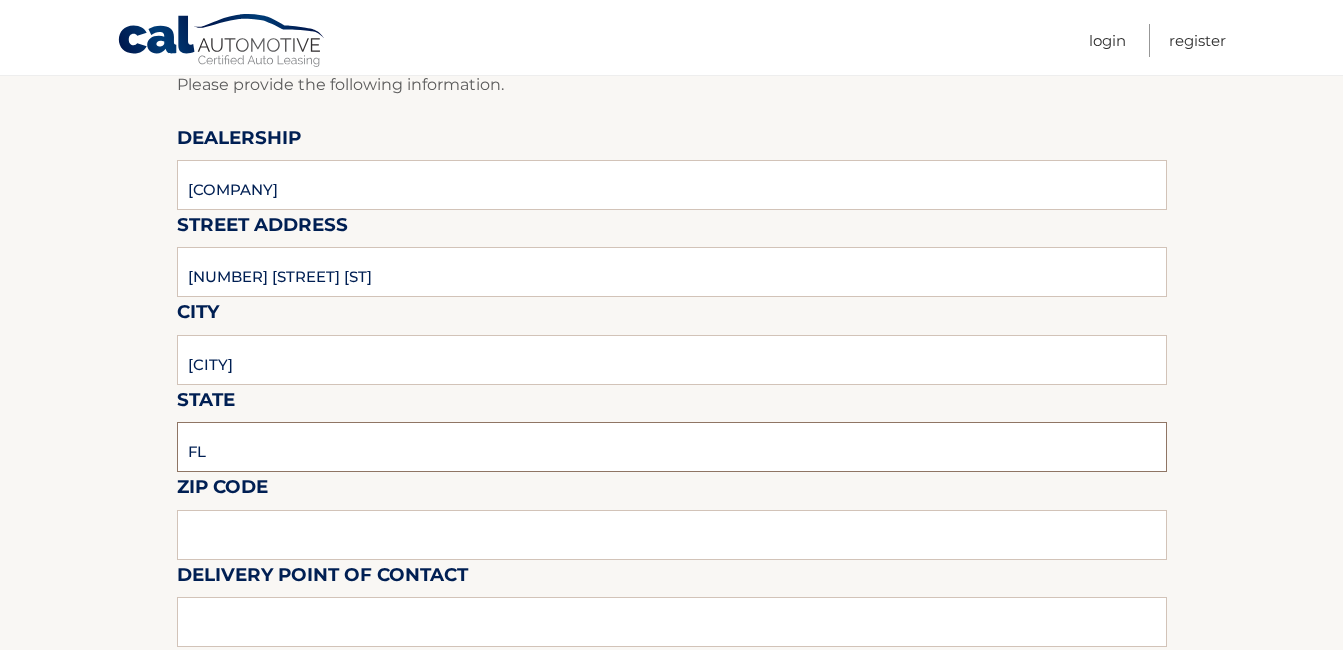 scroll, scrollTop: 300, scrollLeft: 0, axis: vertical 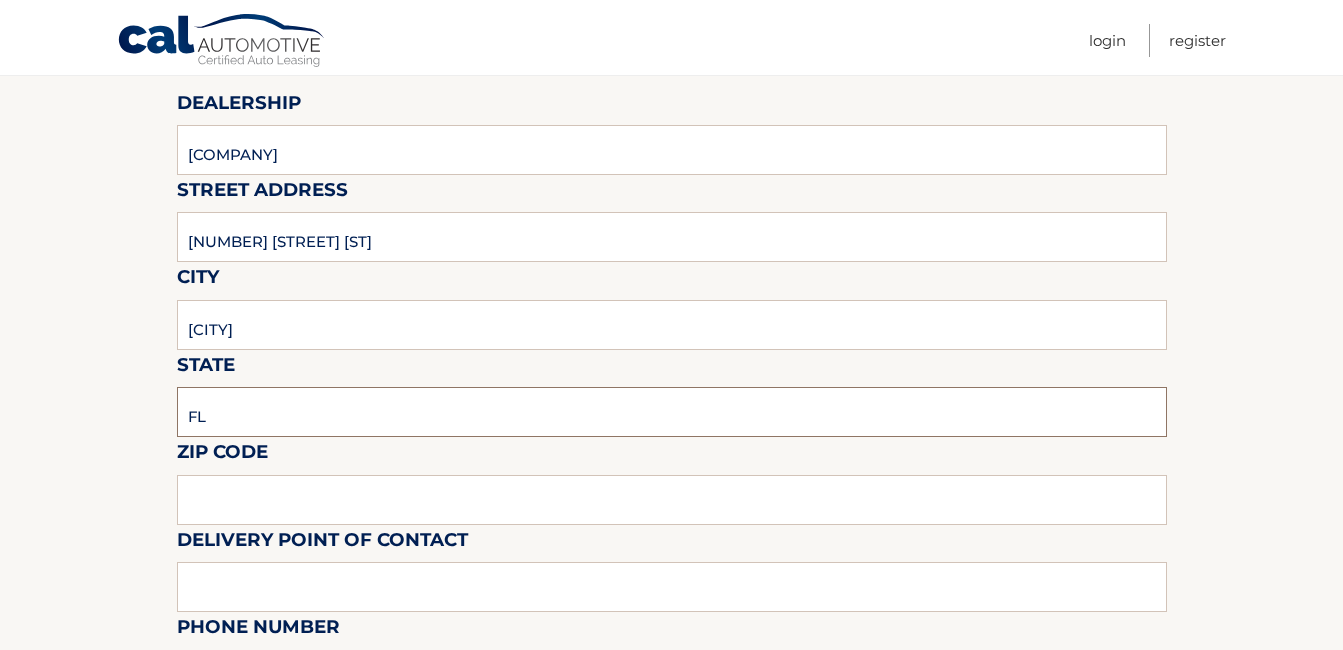 type on "FL" 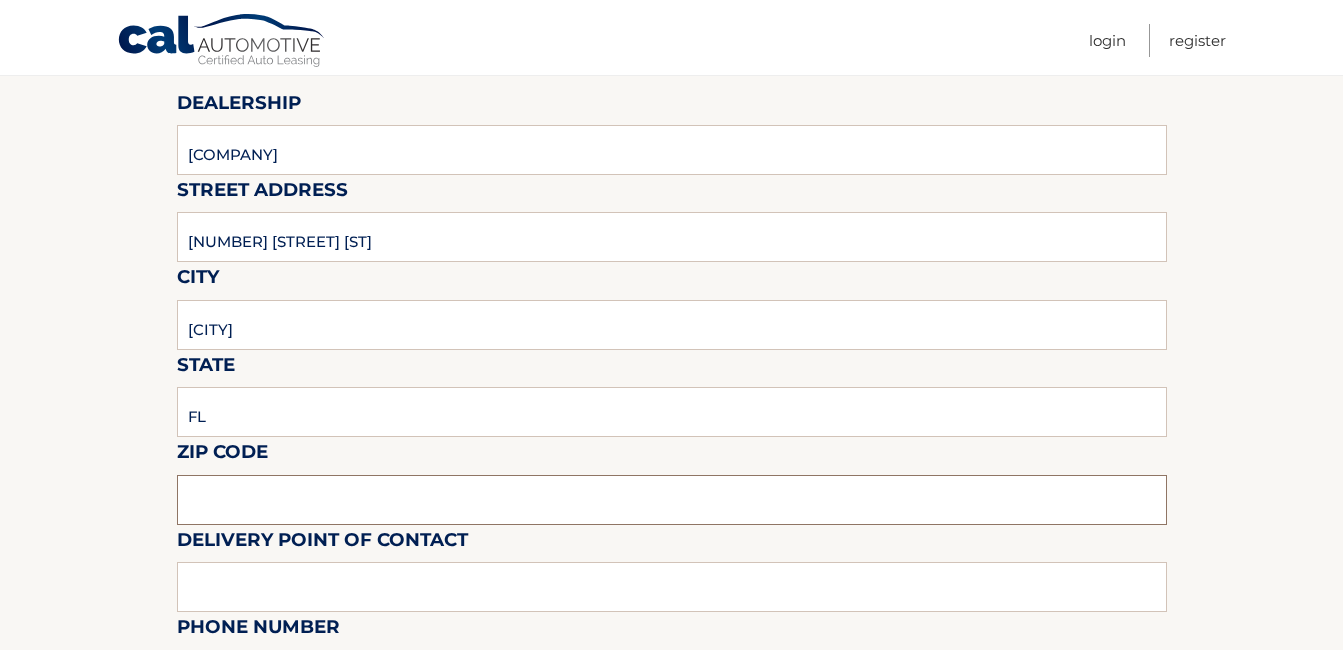 click at bounding box center (672, 500) 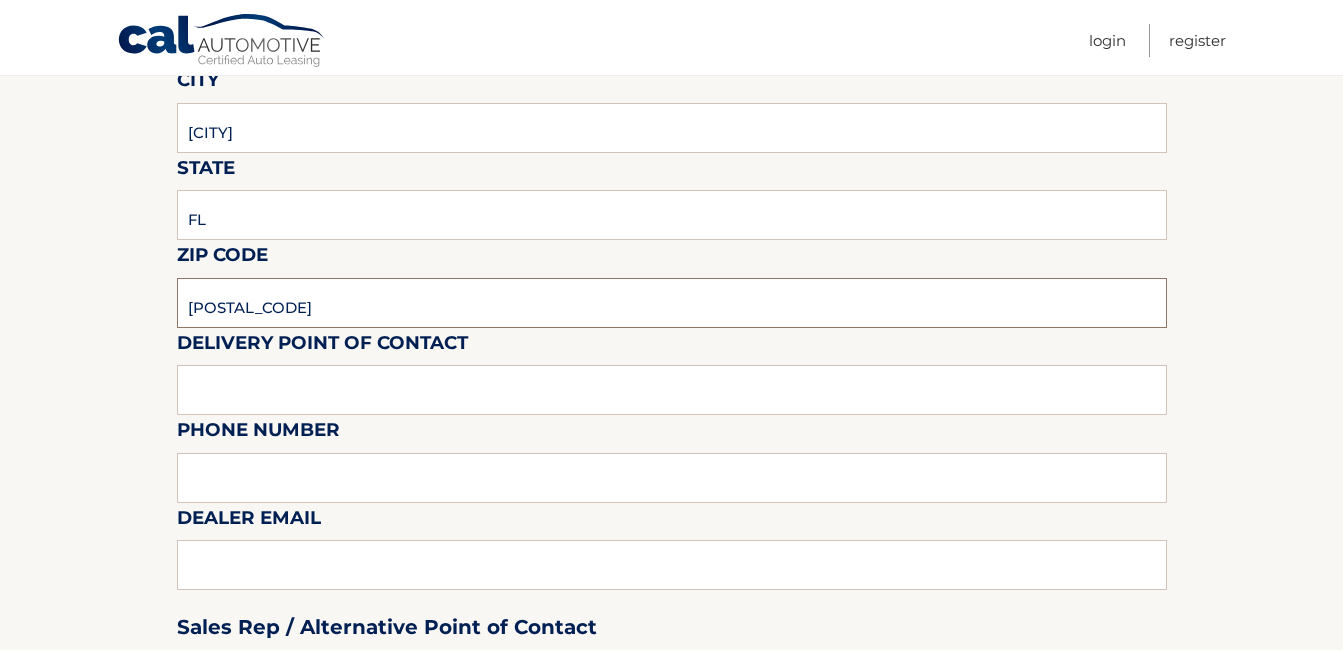 scroll, scrollTop: 500, scrollLeft: 0, axis: vertical 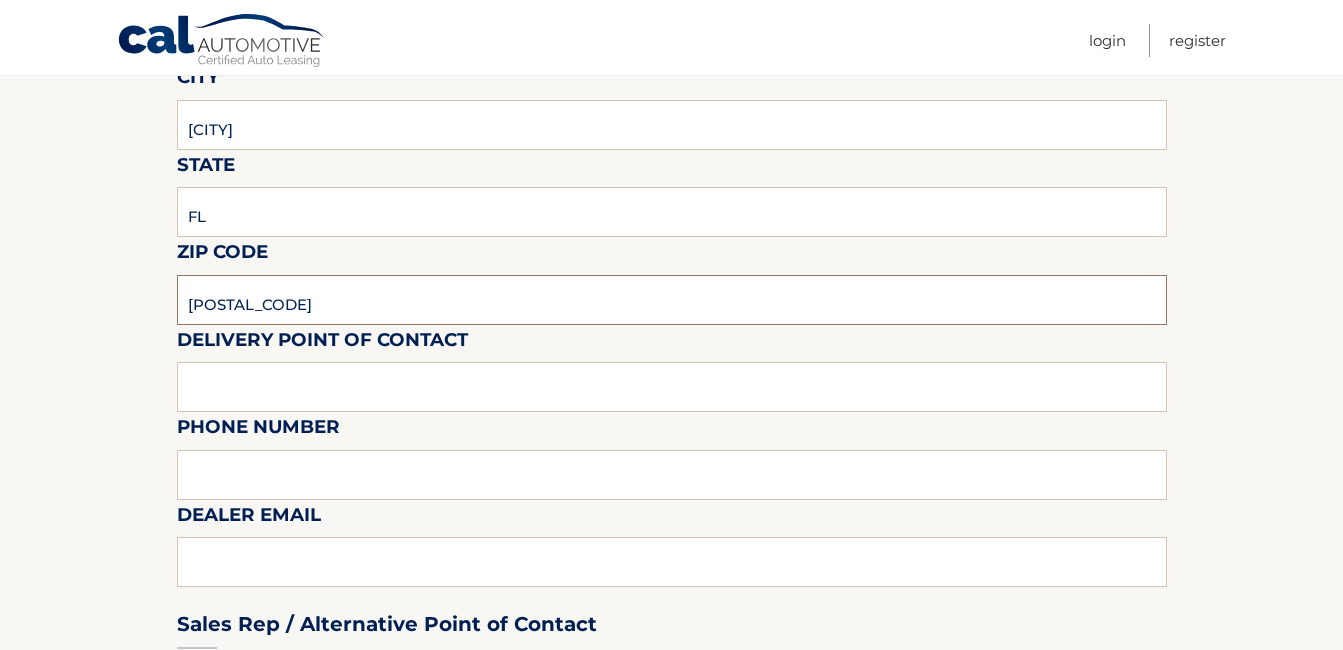 type on "[POSTAL_CODE]" 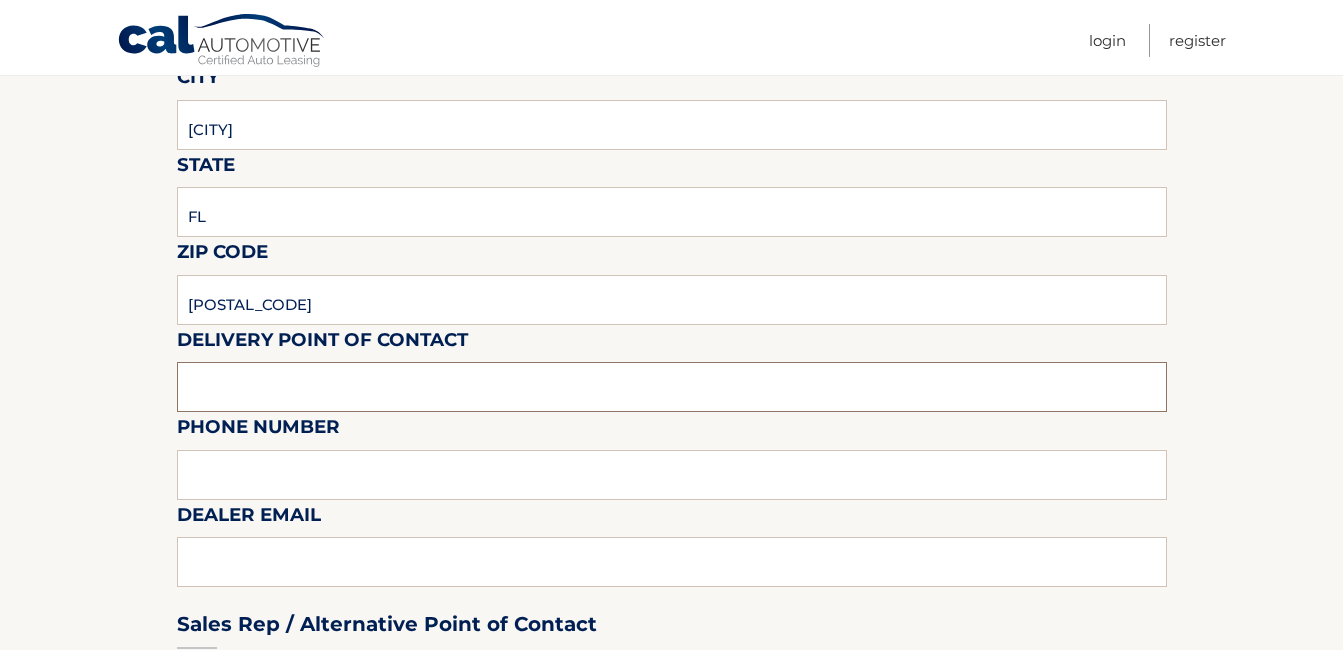 click at bounding box center [672, 387] 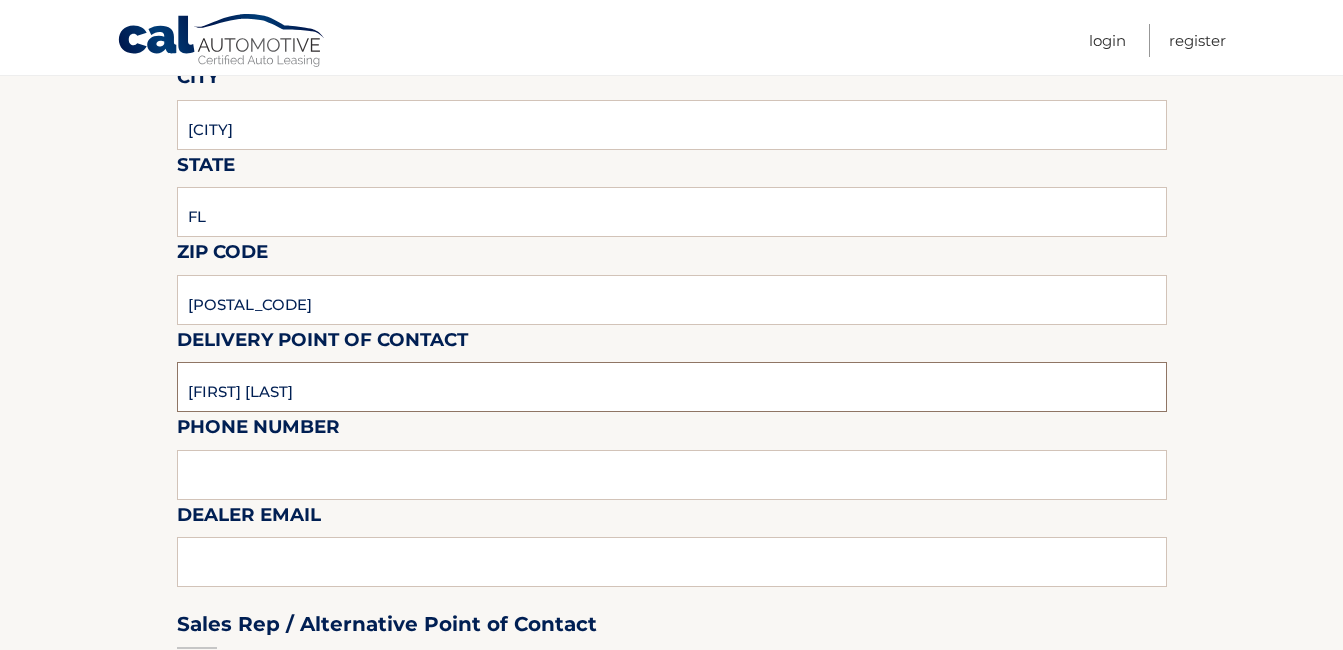 click on "[FIRST] [LAST]" at bounding box center [672, 387] 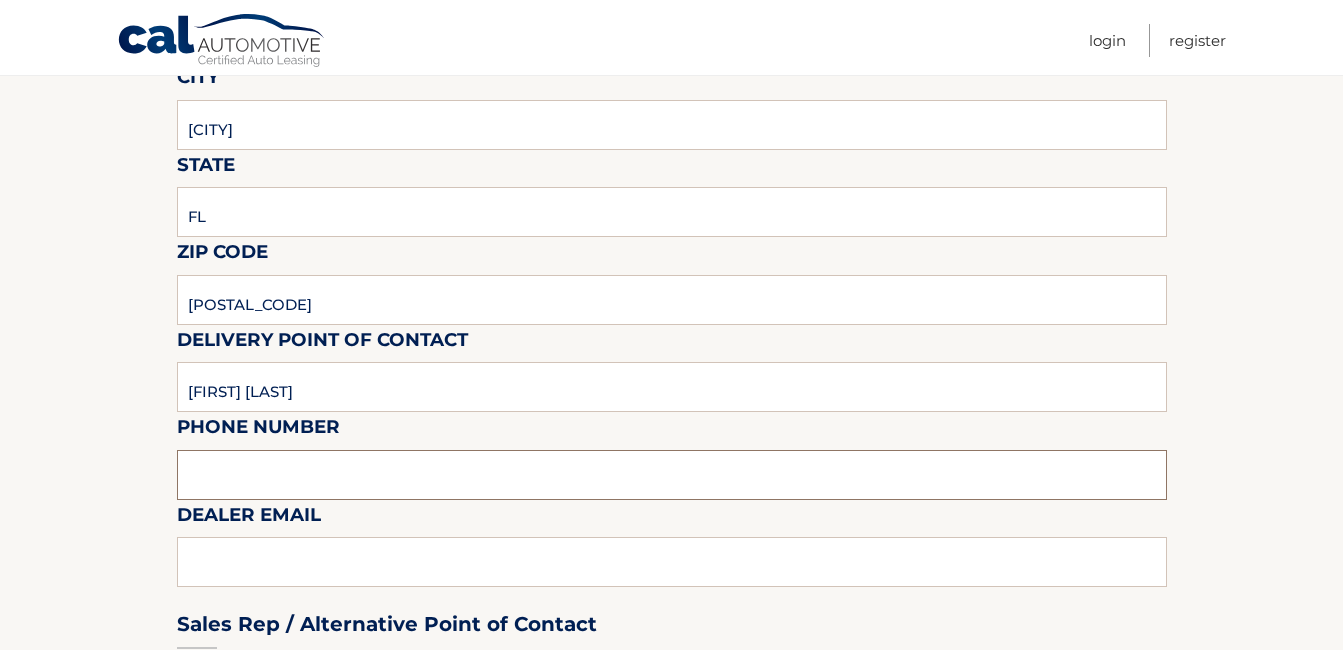 click at bounding box center (672, 475) 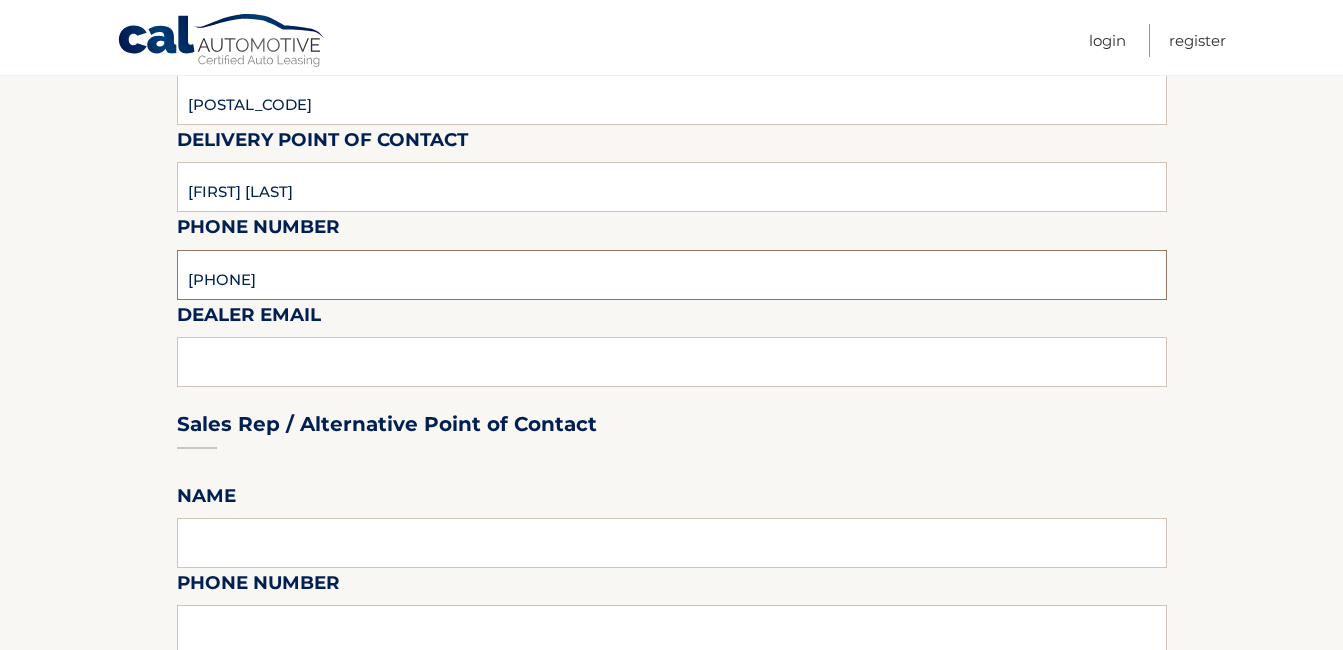 type on "[PHONE]" 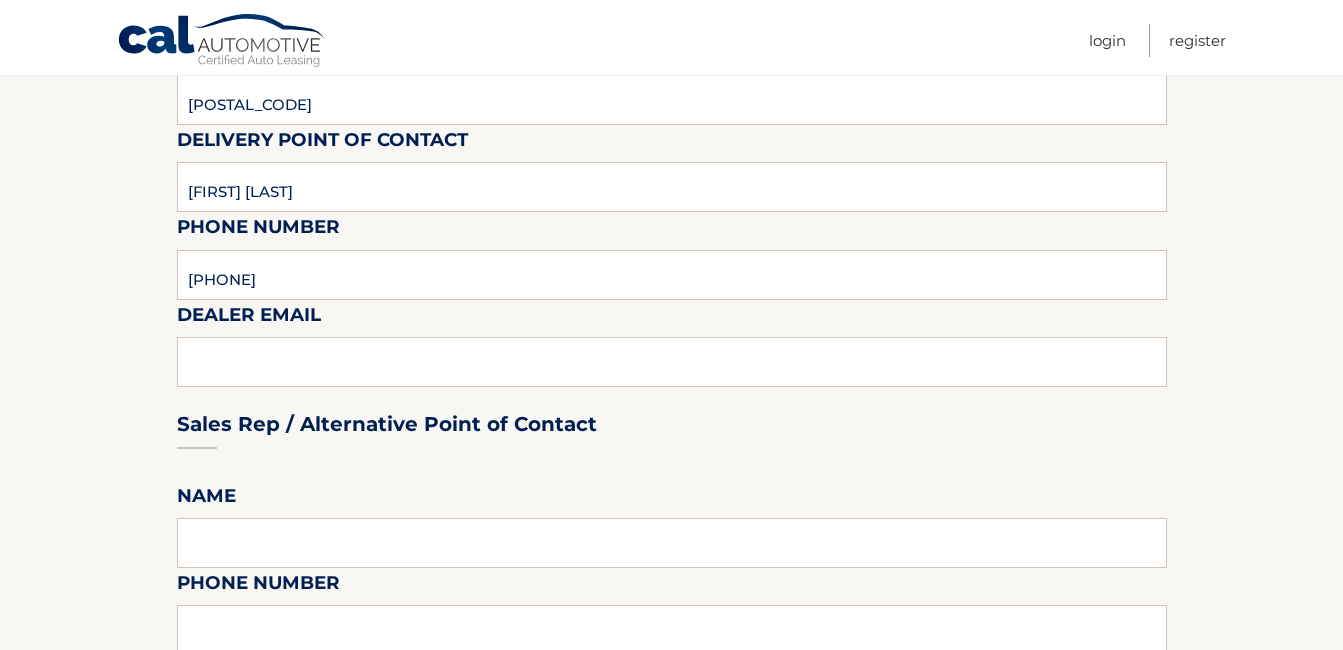 click on "Sales Rep / Alternative Point of Contact" at bounding box center (672, 386) 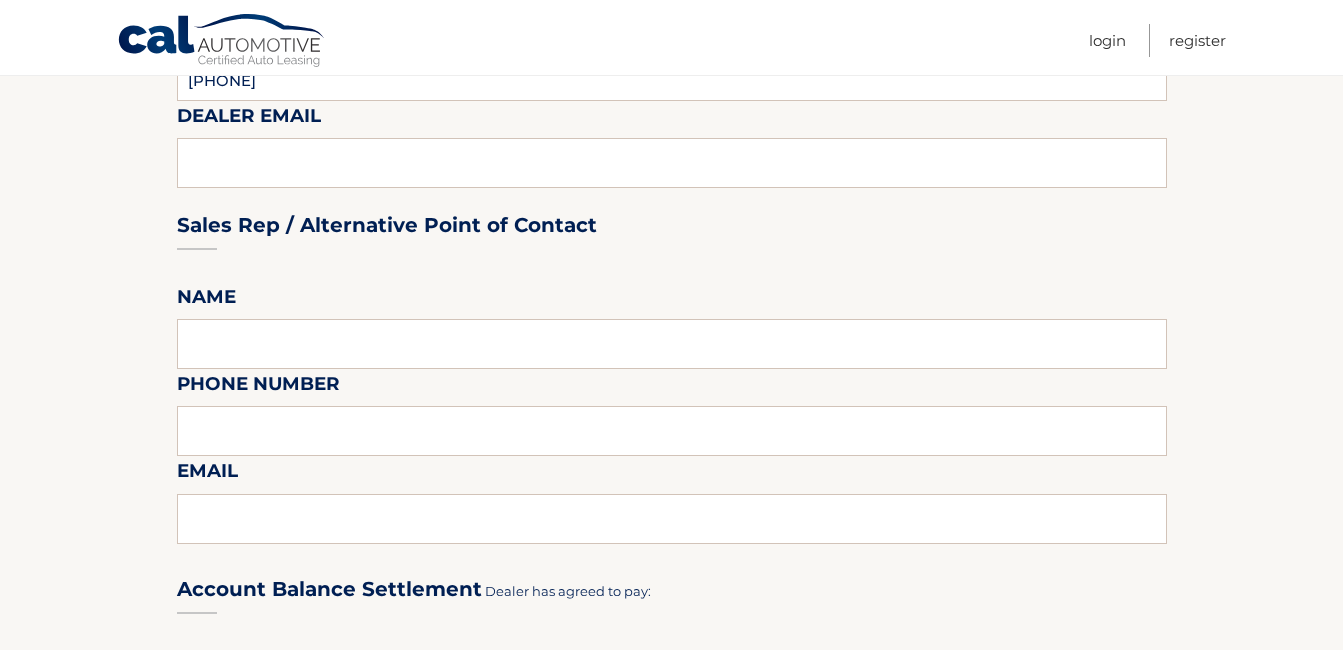 scroll, scrollTop: 900, scrollLeft: 0, axis: vertical 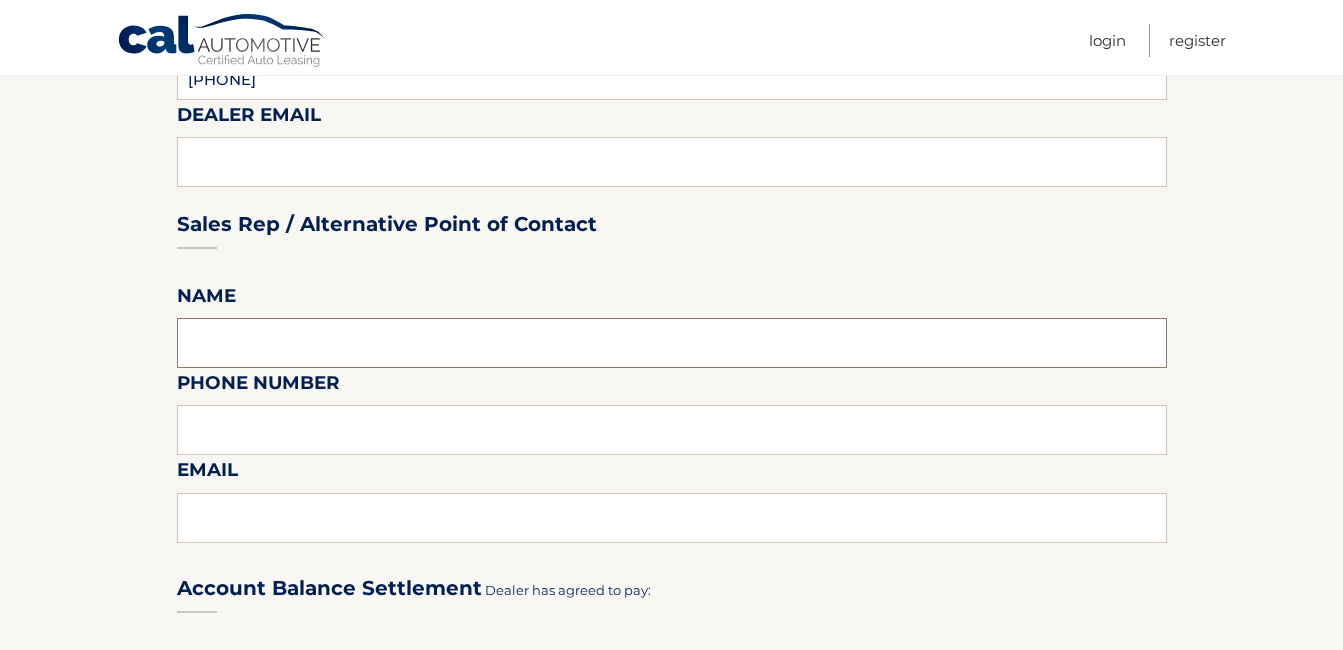 click at bounding box center [672, 343] 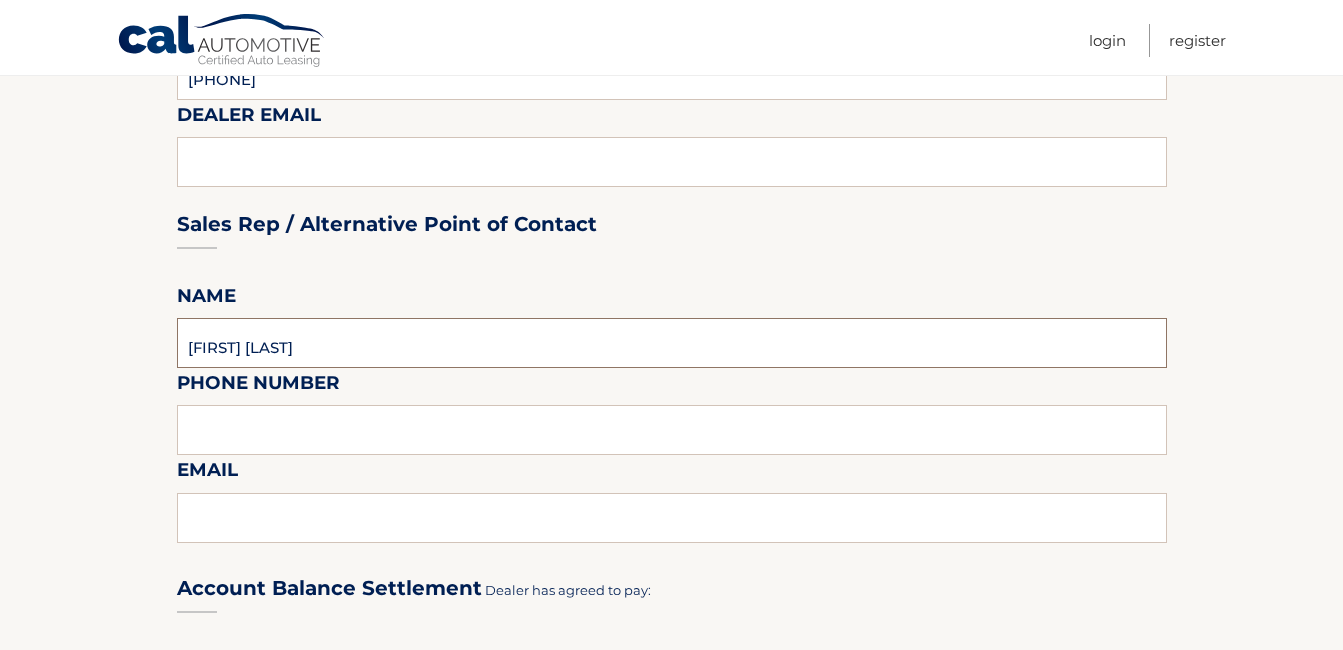 type on "[FIRST] [LAST]" 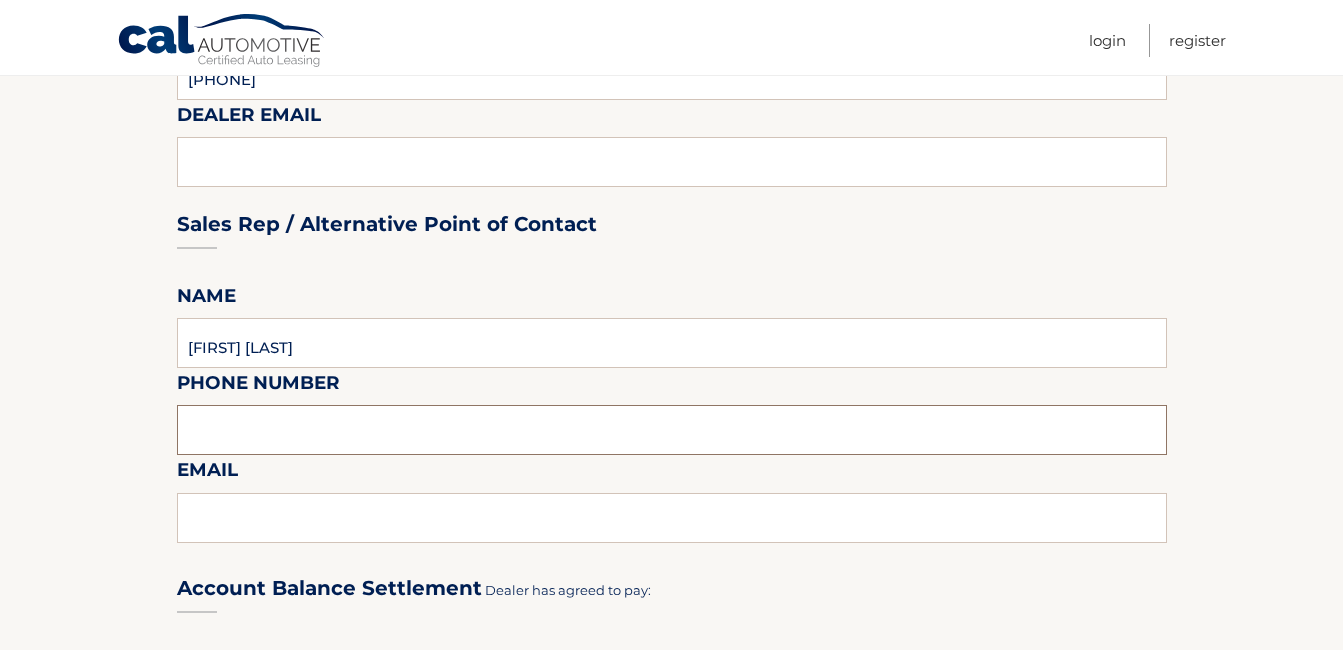 click at bounding box center [672, 430] 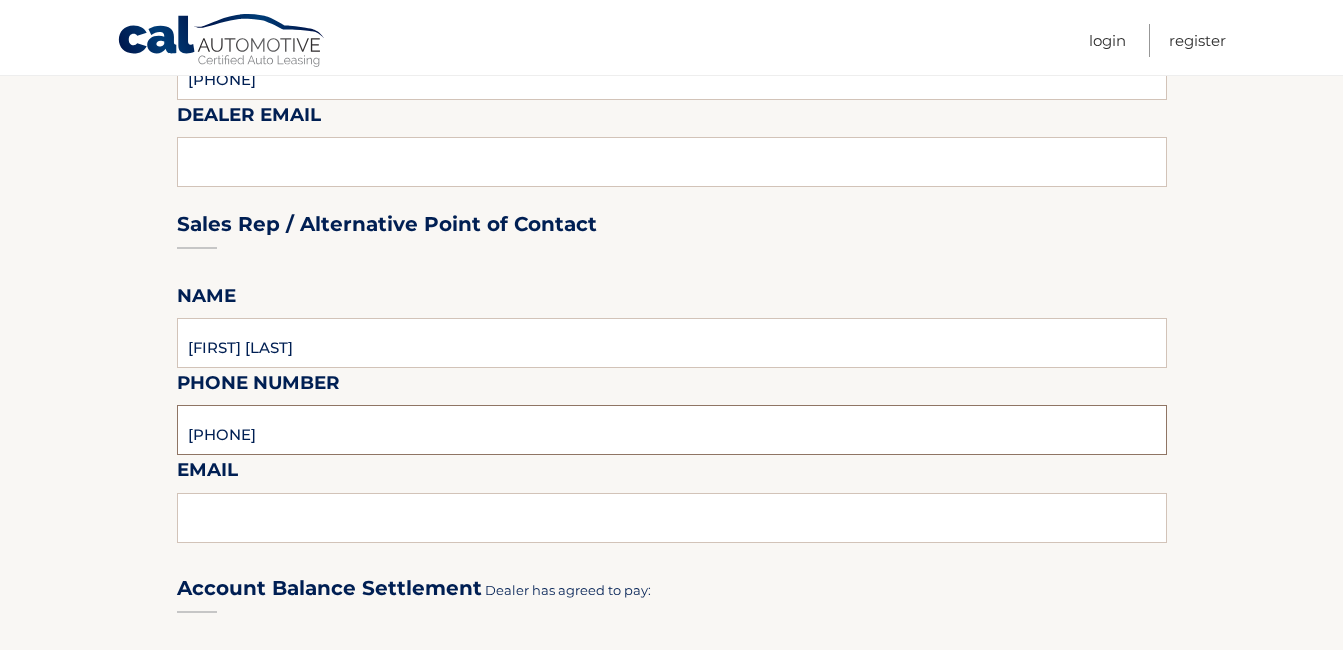 type on "[PHONE]" 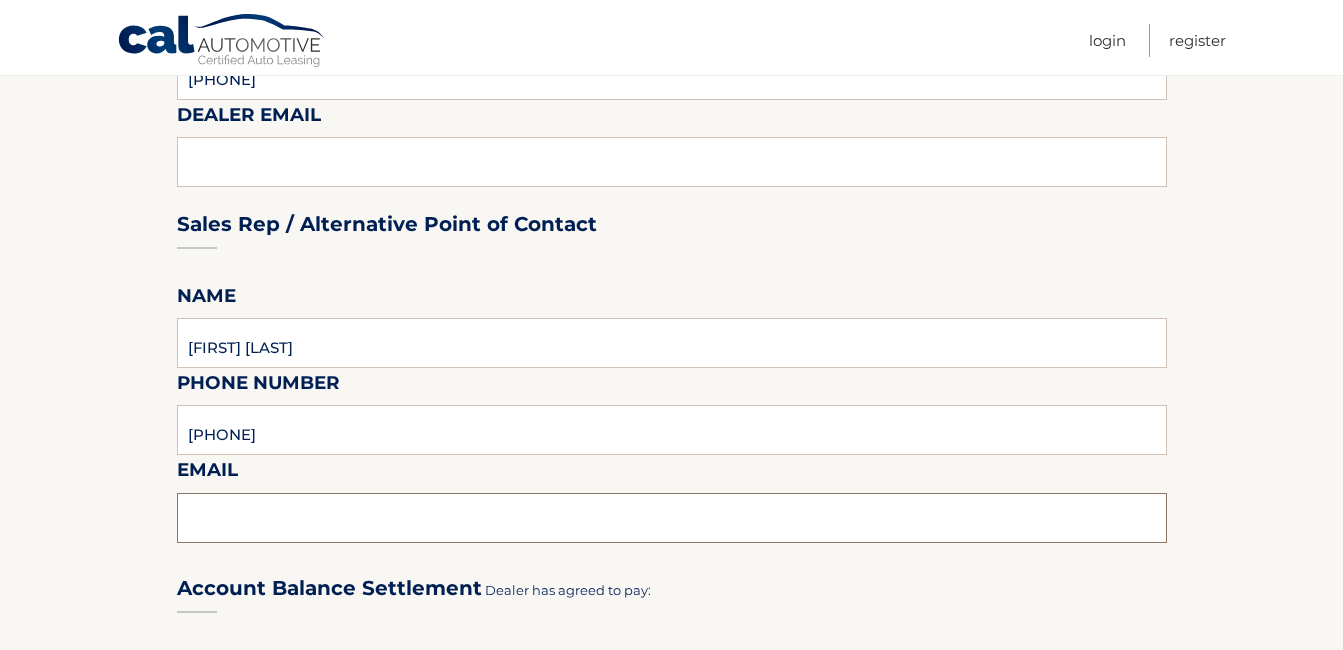 click at bounding box center (672, 518) 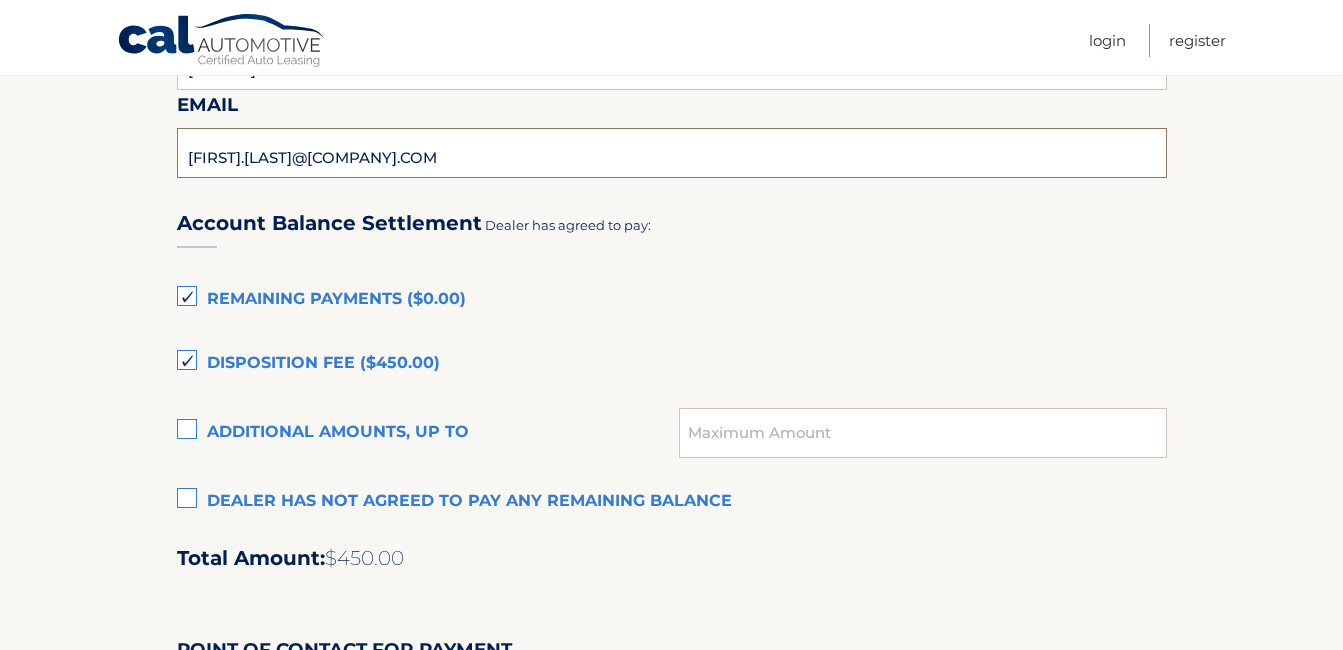 scroll, scrollTop: 1300, scrollLeft: 0, axis: vertical 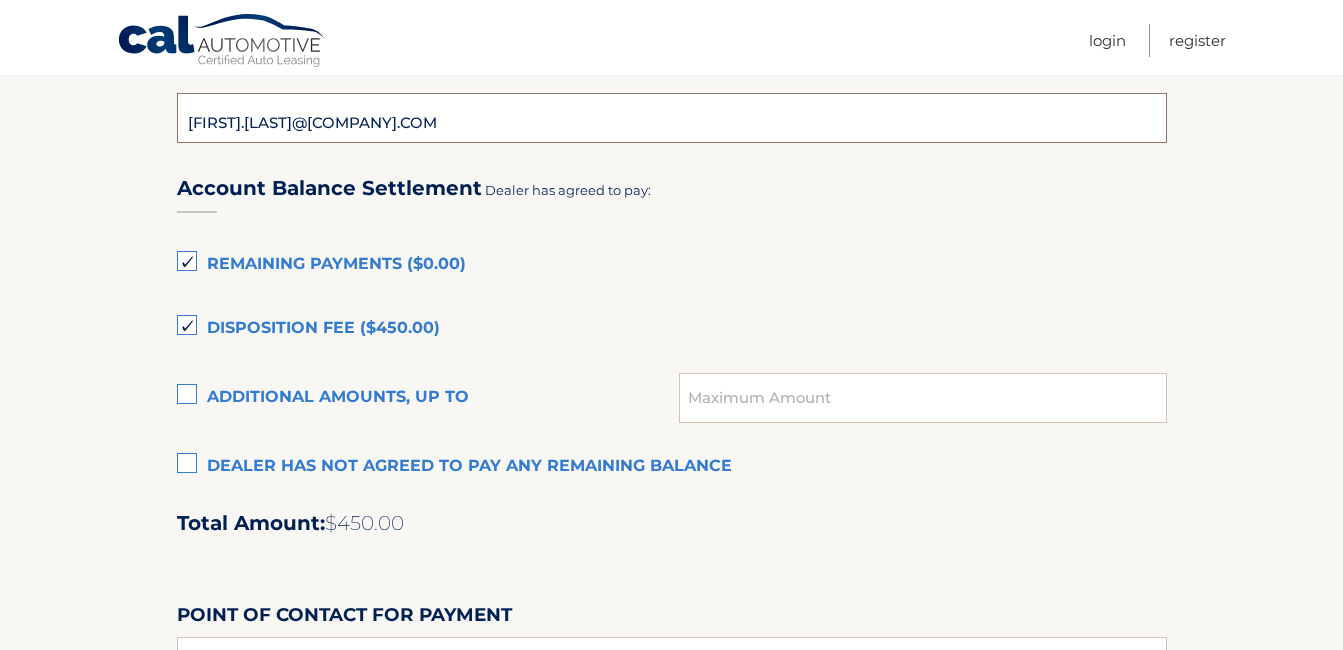 type on "[FIRST].[LAST]@[COMPANY].COM" 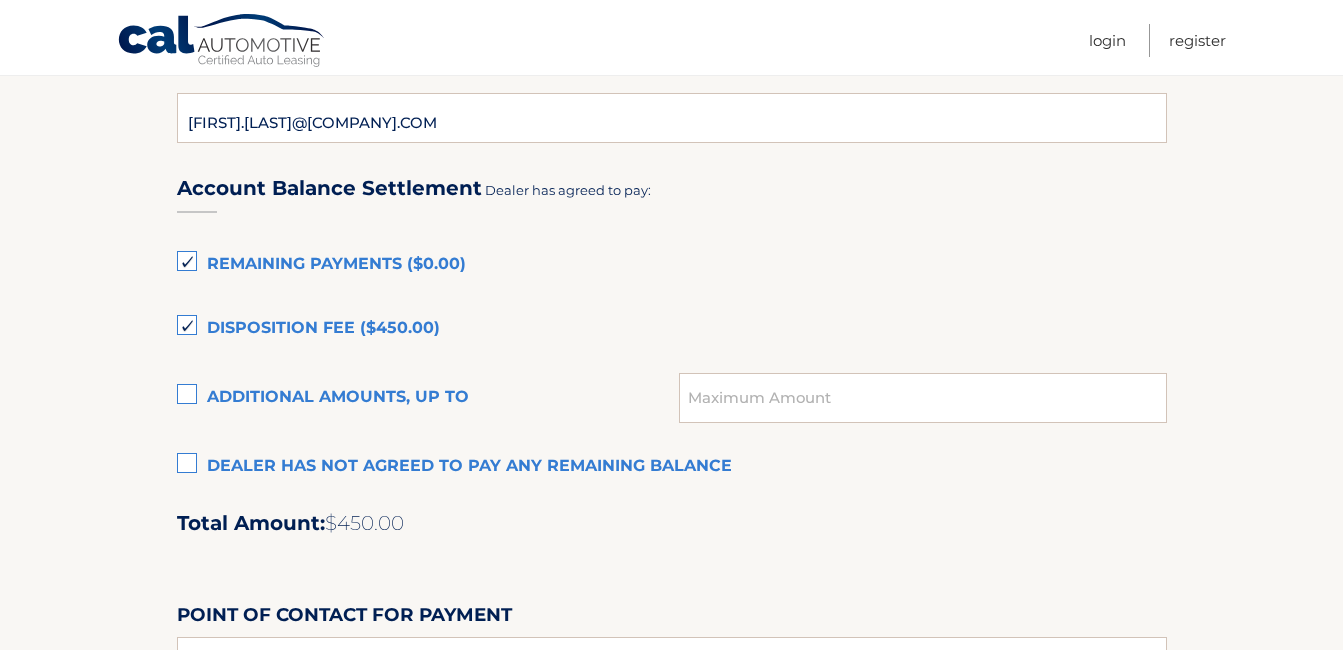 click on "Dealer has not agreed to pay any remaining balance" at bounding box center (672, 467) 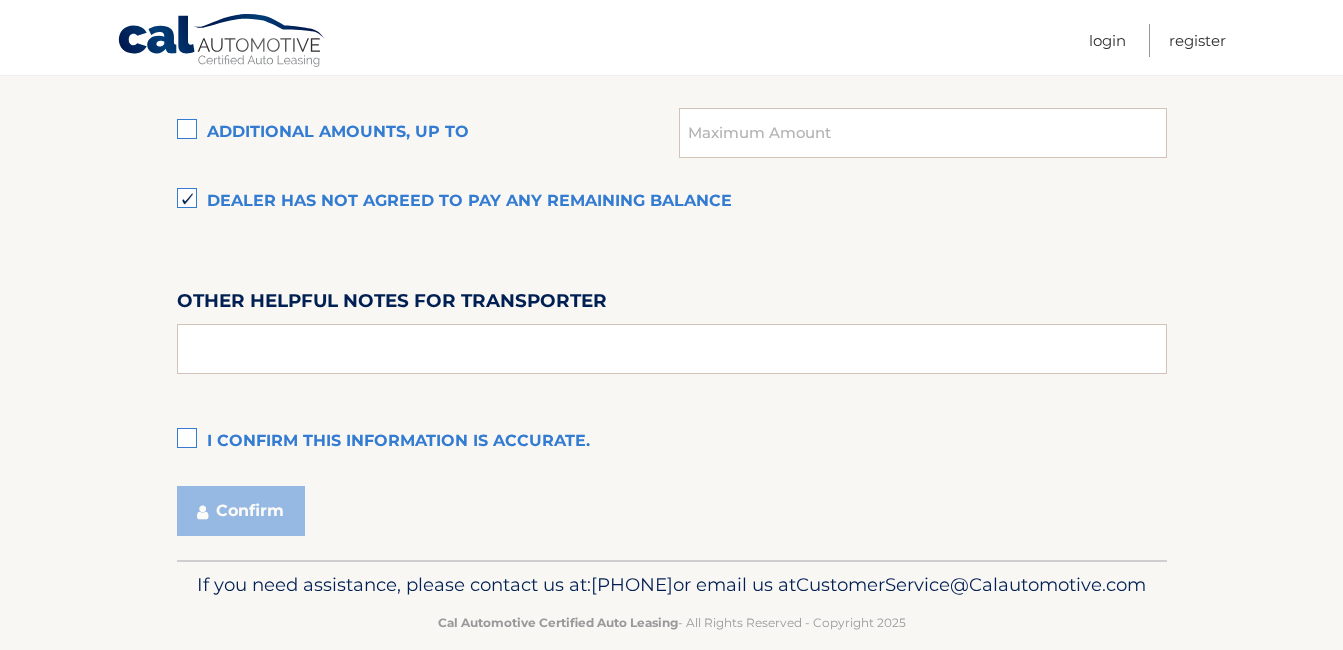 scroll, scrollTop: 1600, scrollLeft: 0, axis: vertical 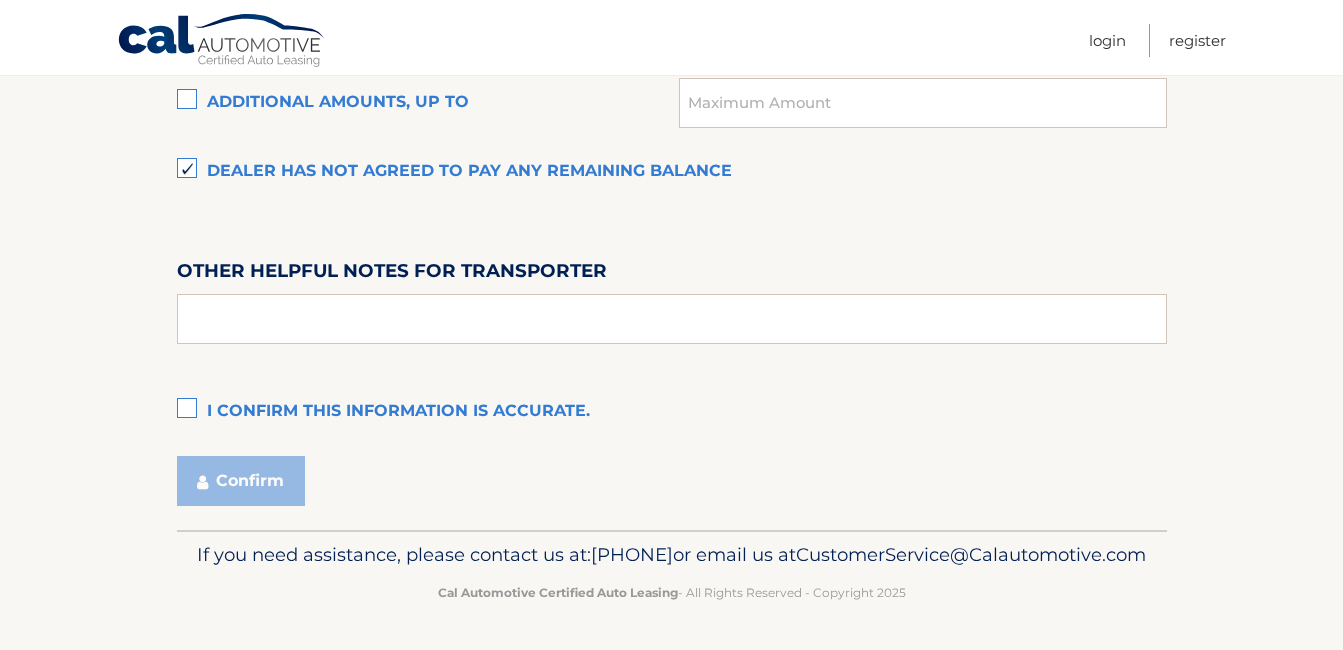 click on "I confirm this information is accurate." at bounding box center (672, 412) 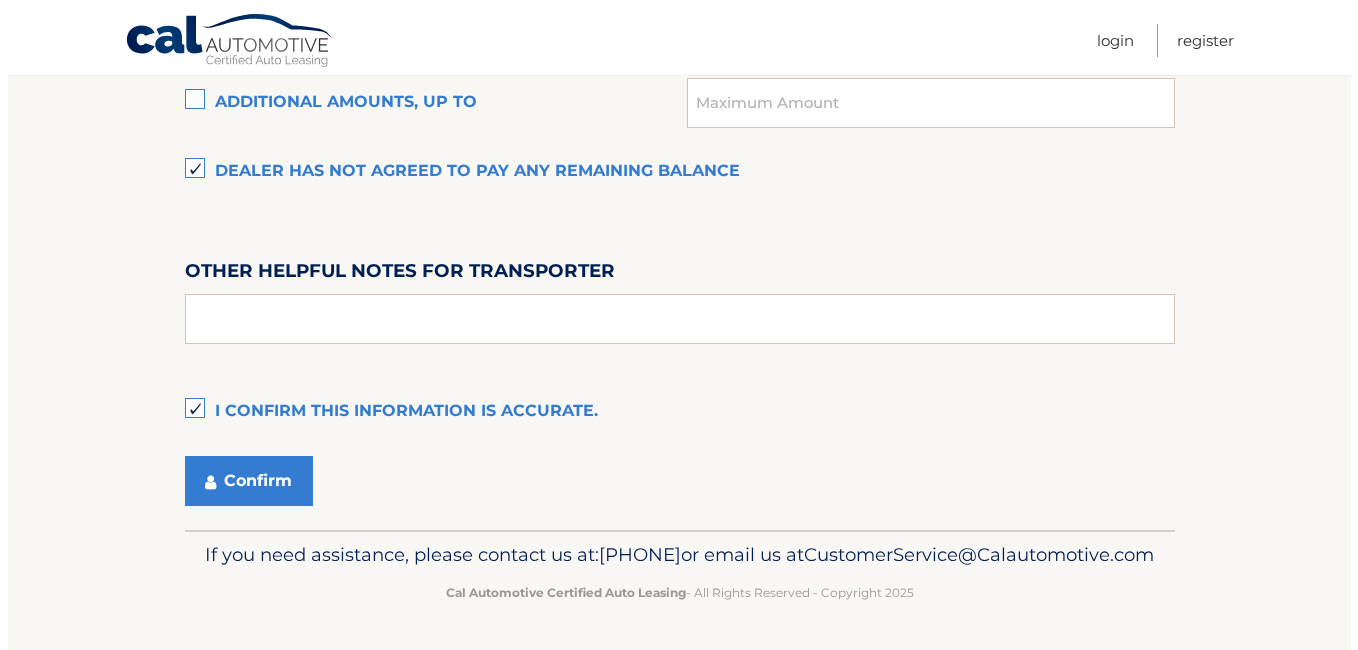 scroll, scrollTop: 1627, scrollLeft: 0, axis: vertical 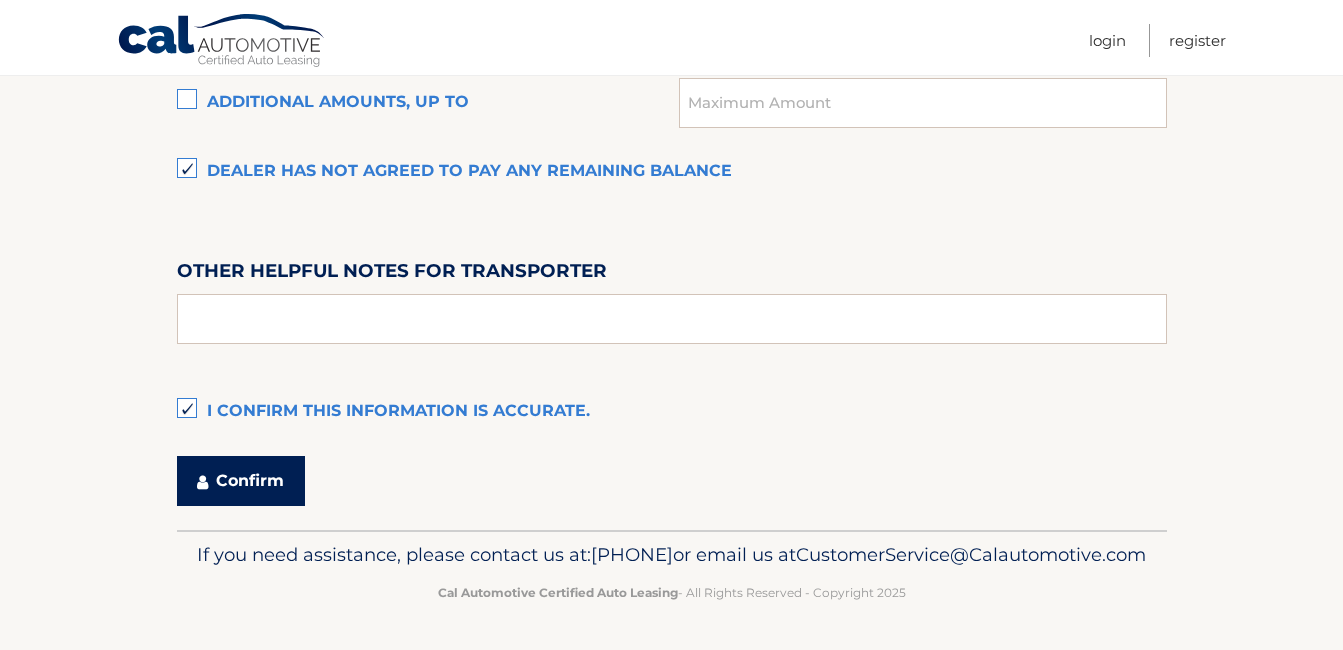 click on "Confirm" at bounding box center (241, 481) 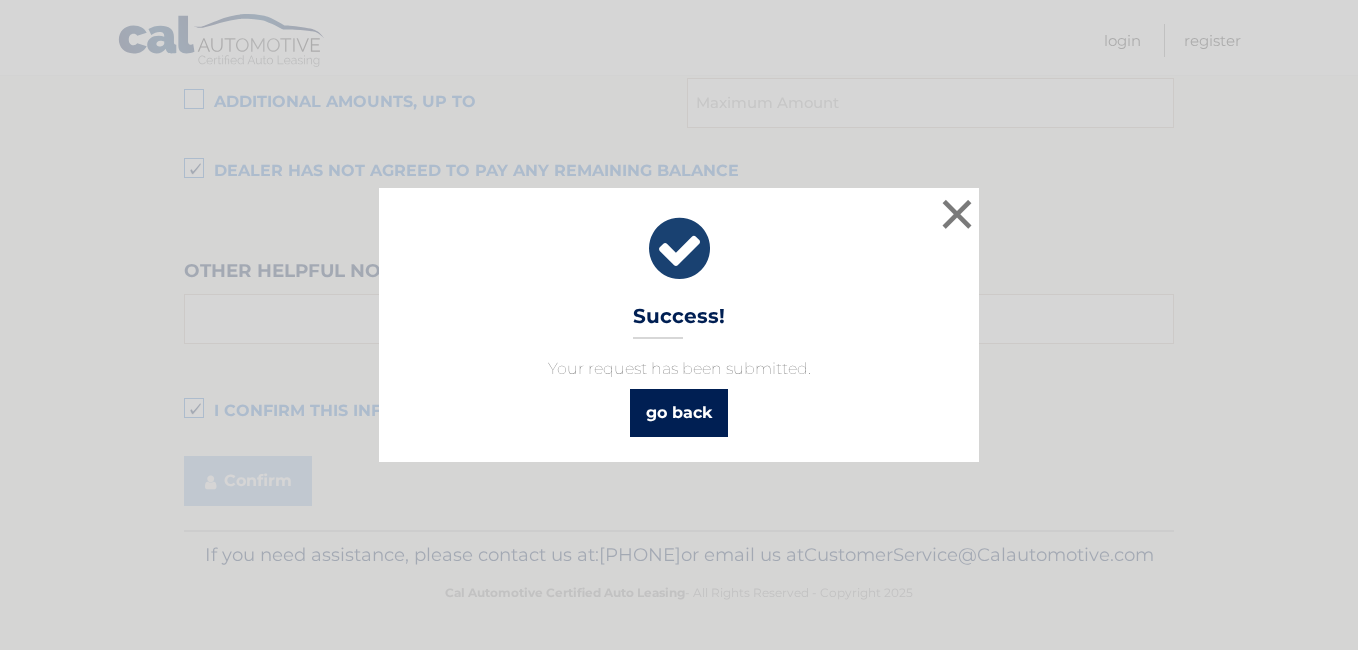 click on "go back" at bounding box center (679, 413) 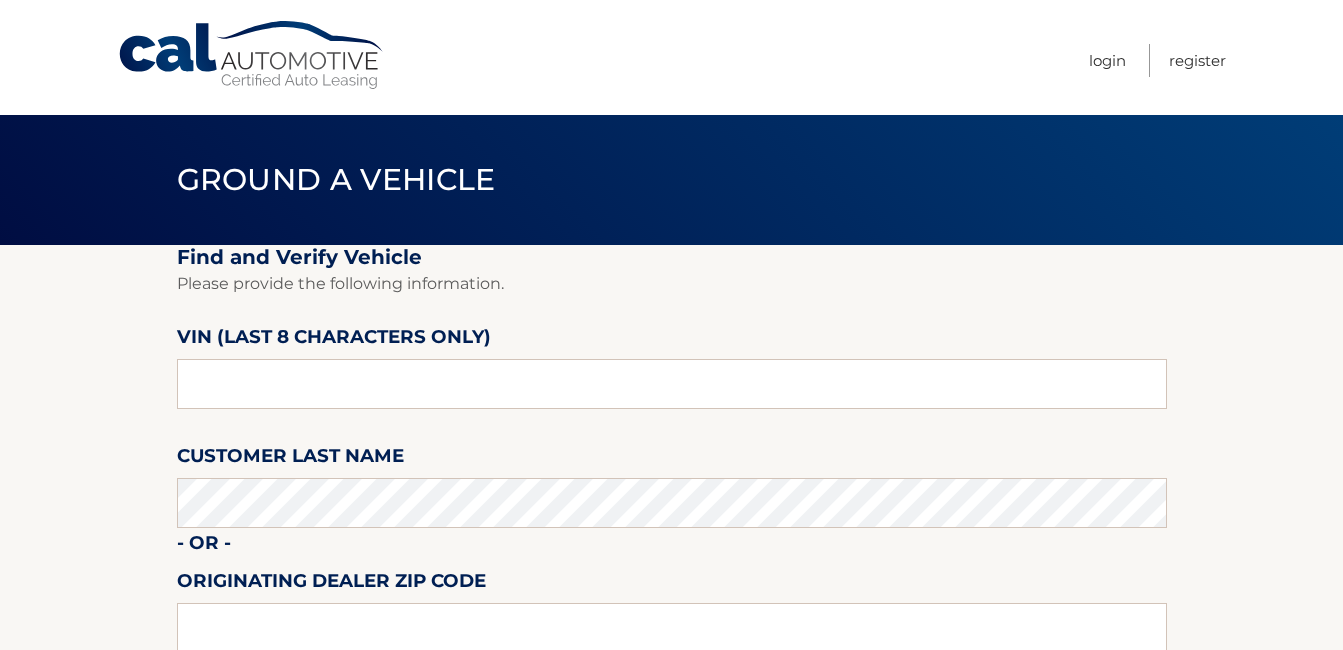 scroll, scrollTop: 0, scrollLeft: 0, axis: both 